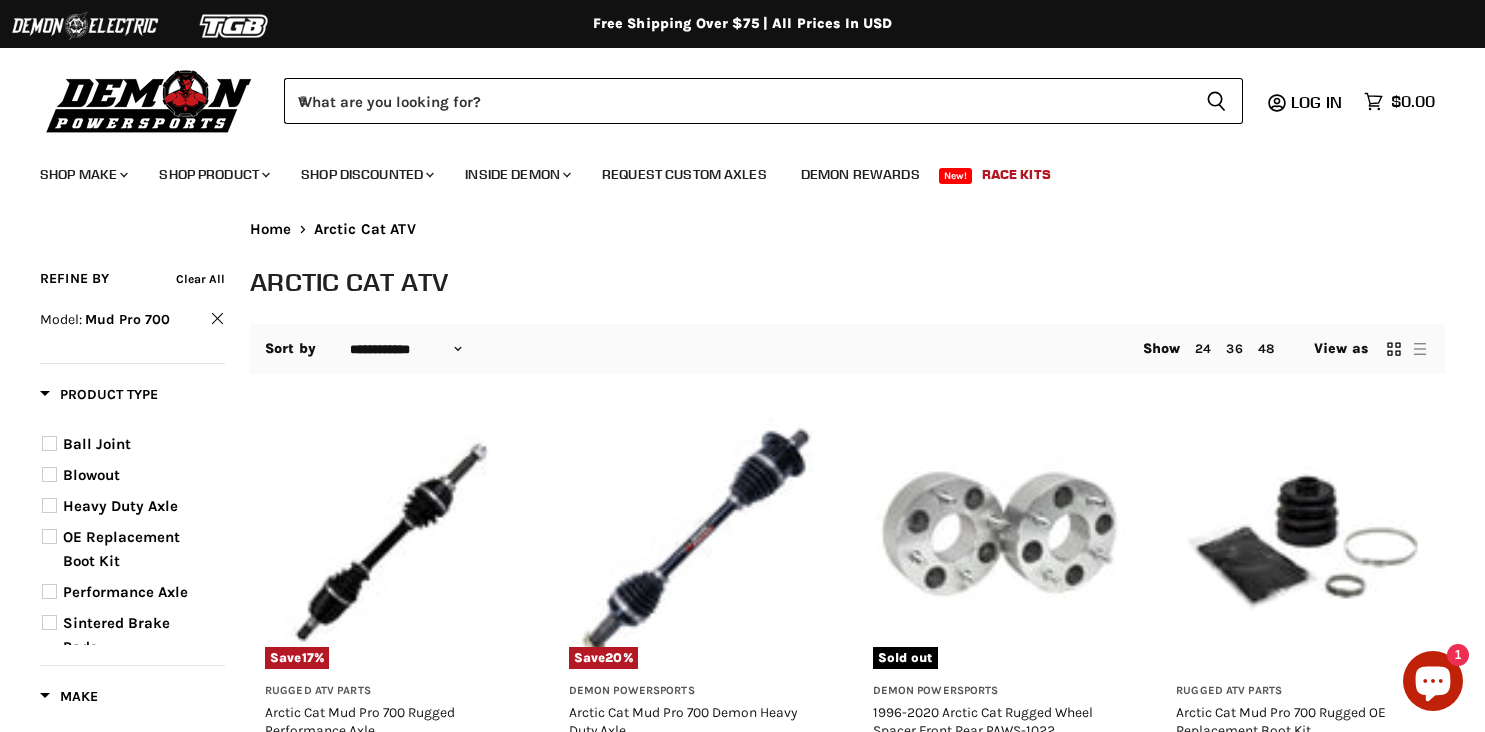 select on "**********" 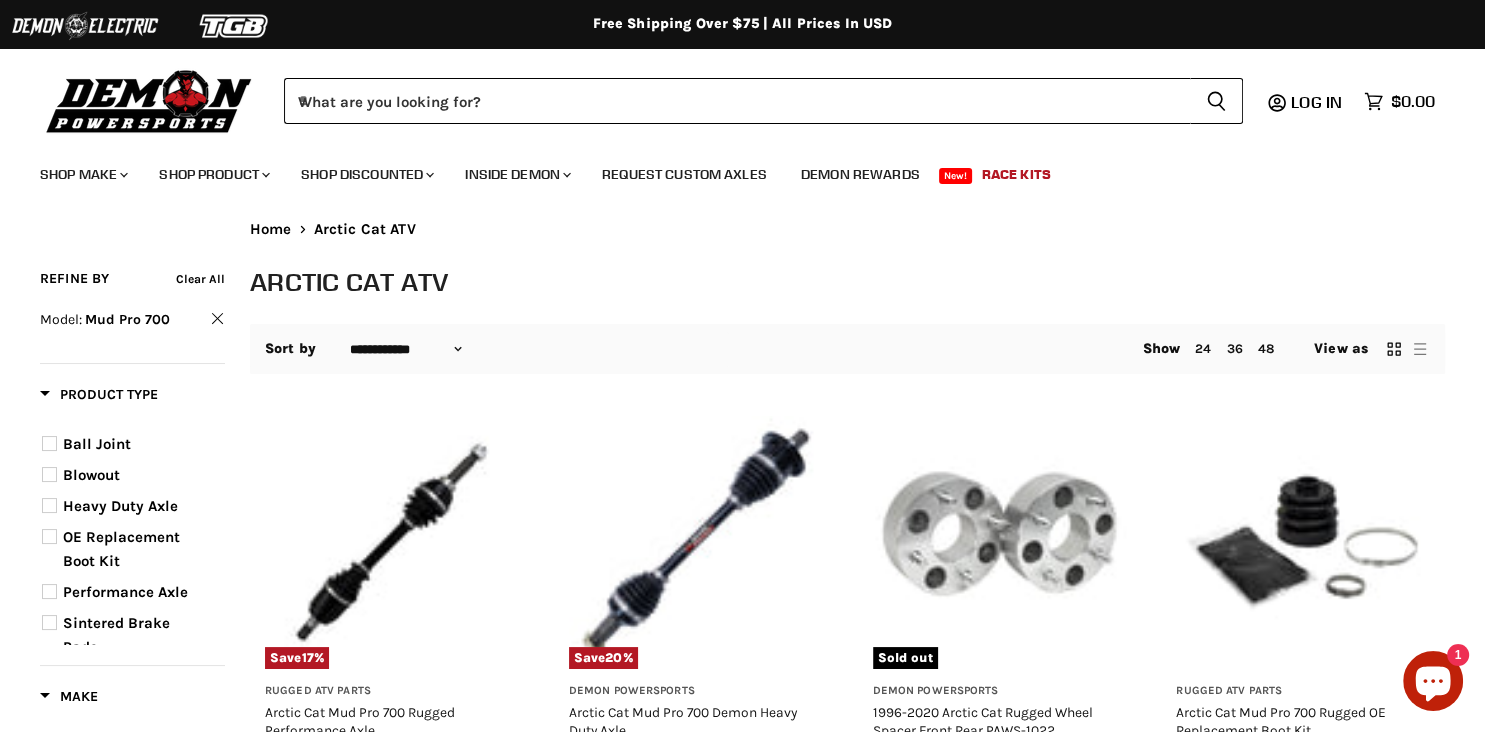 scroll, scrollTop: 1057, scrollLeft: 0, axis: vertical 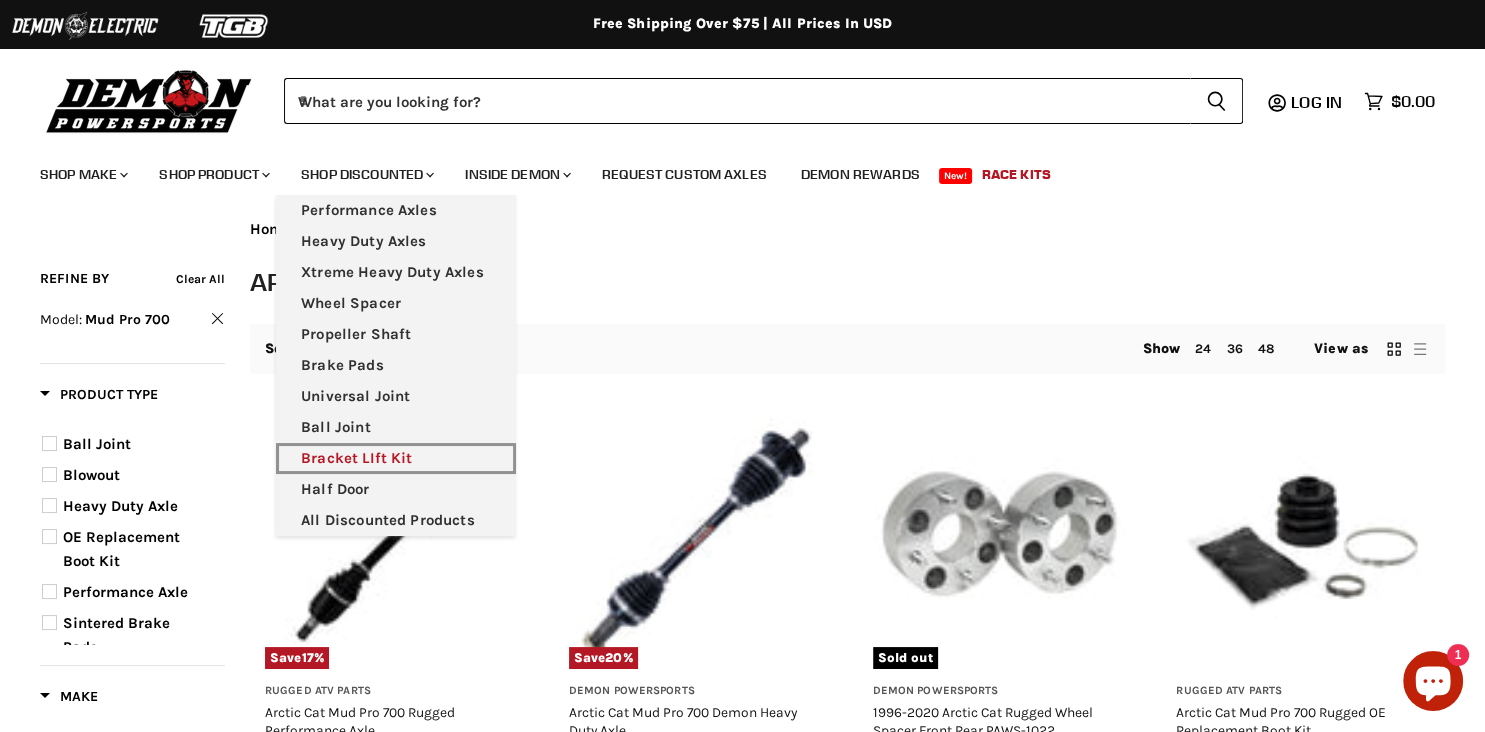 click on "Bracket LIft Kit" at bounding box center (396, 458) 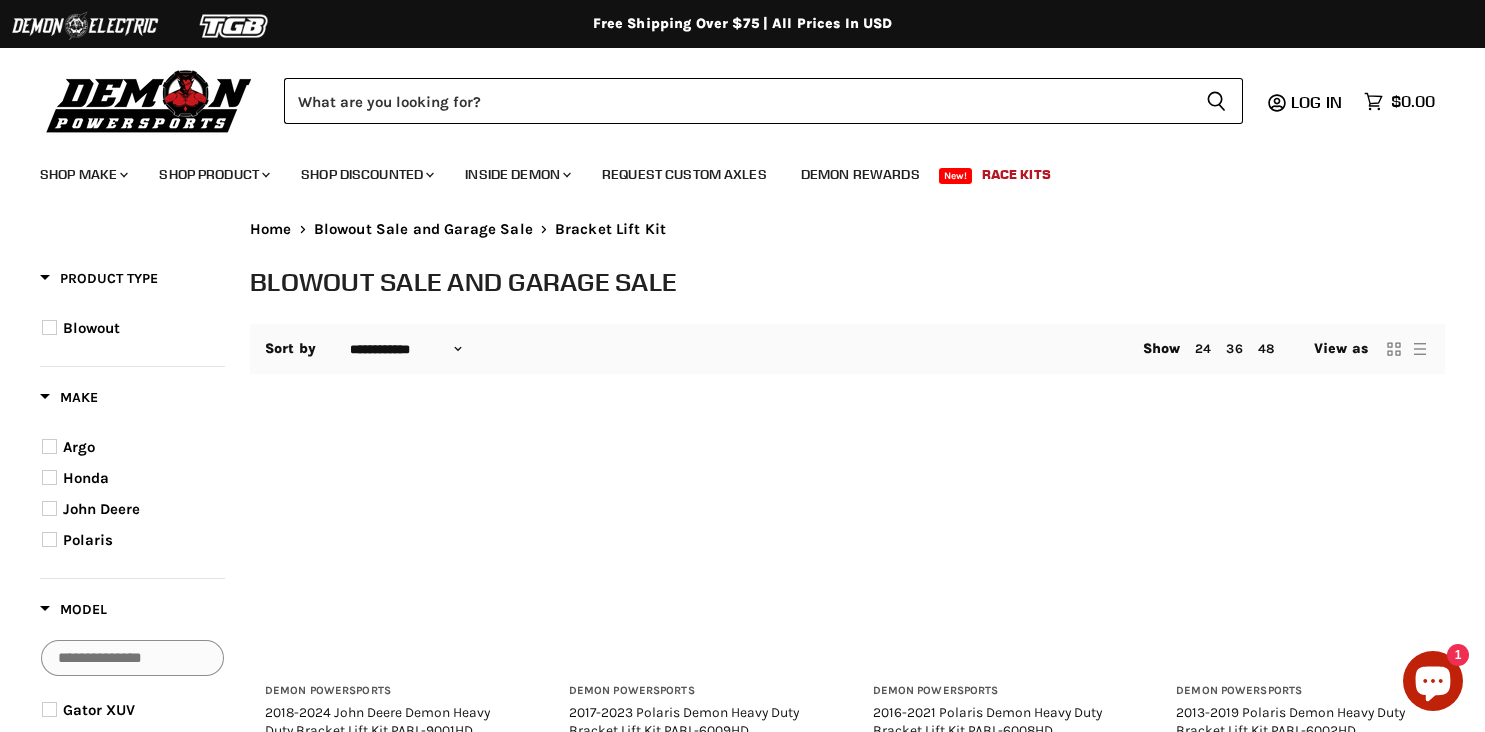 select on "**********" 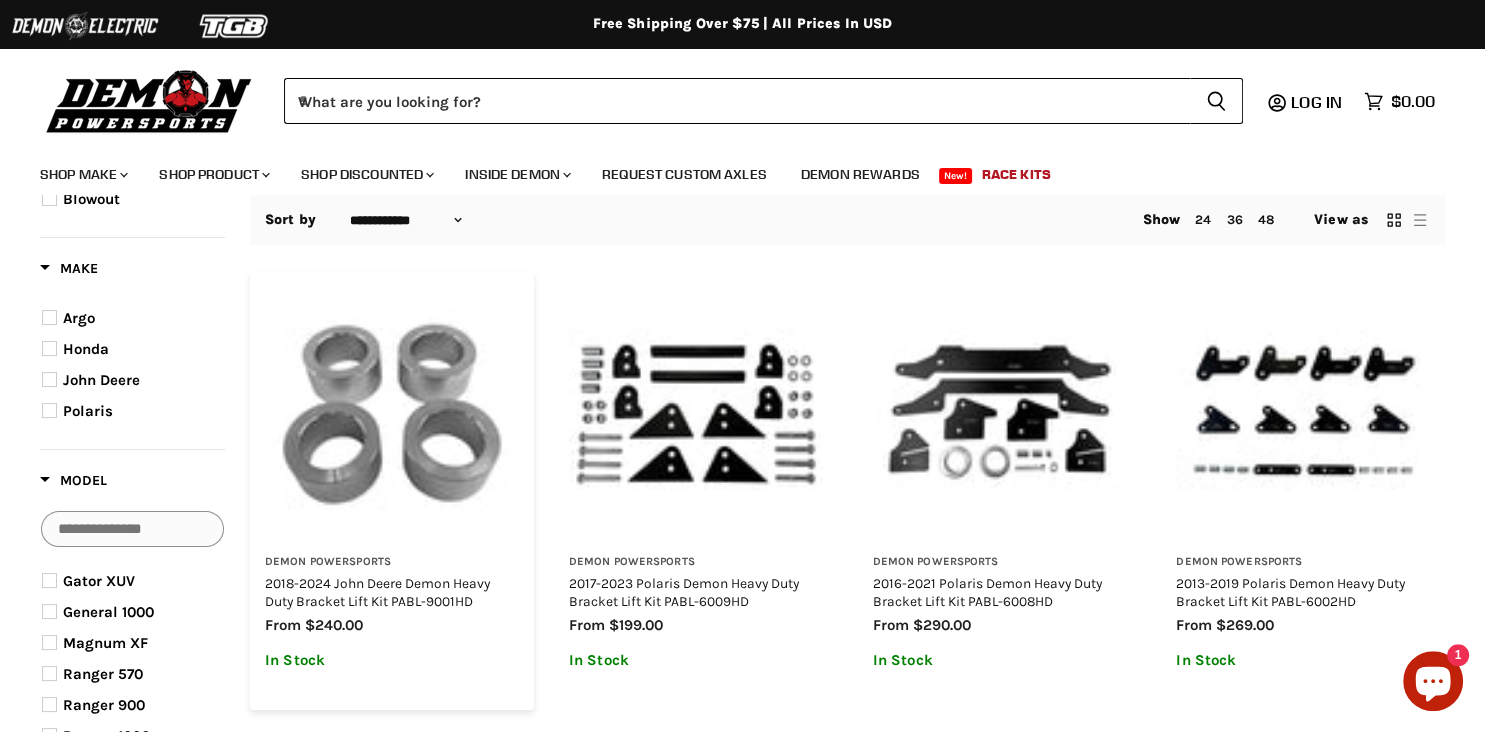scroll, scrollTop: 0, scrollLeft: 0, axis: both 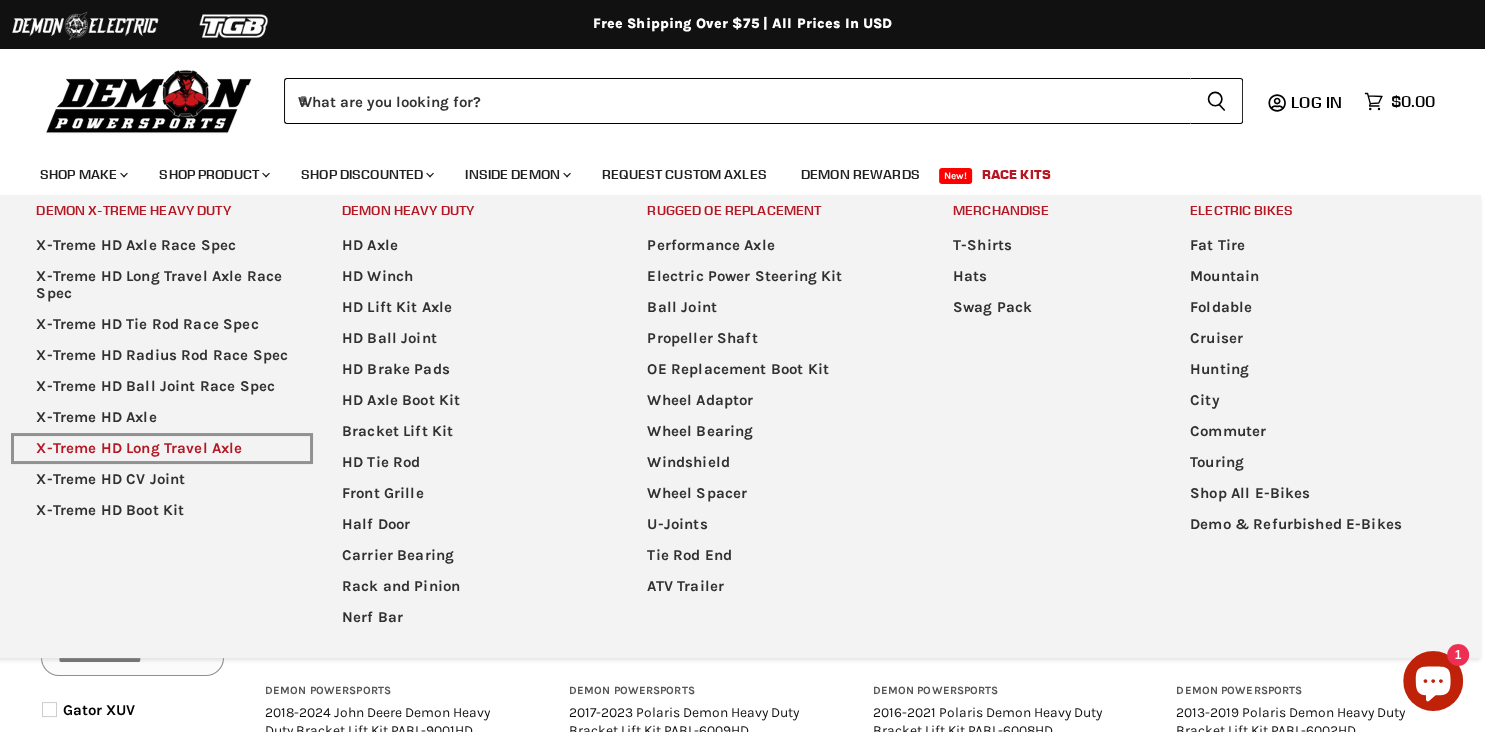click on "X-Treme HD Long Travel Axle" at bounding box center (161, 448) 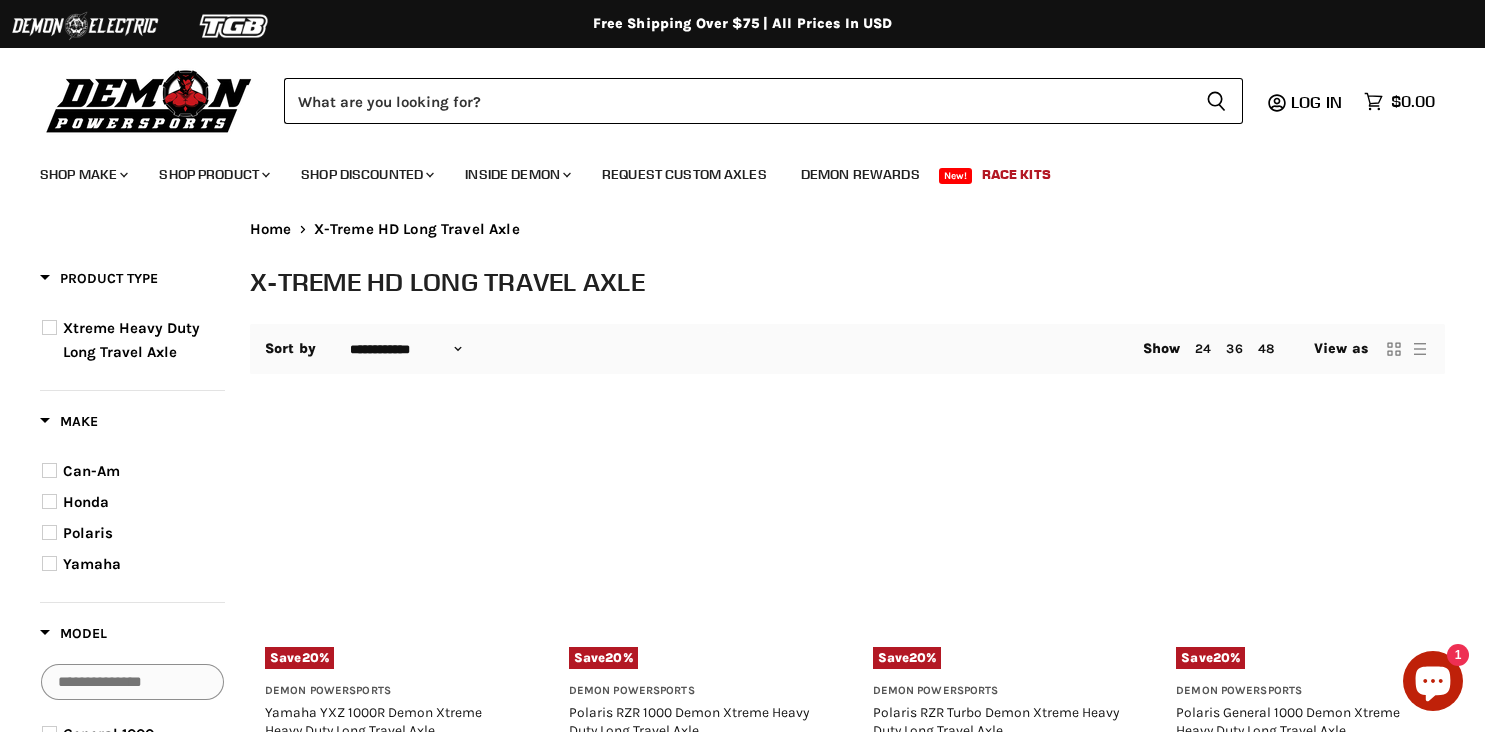 select on "**********" 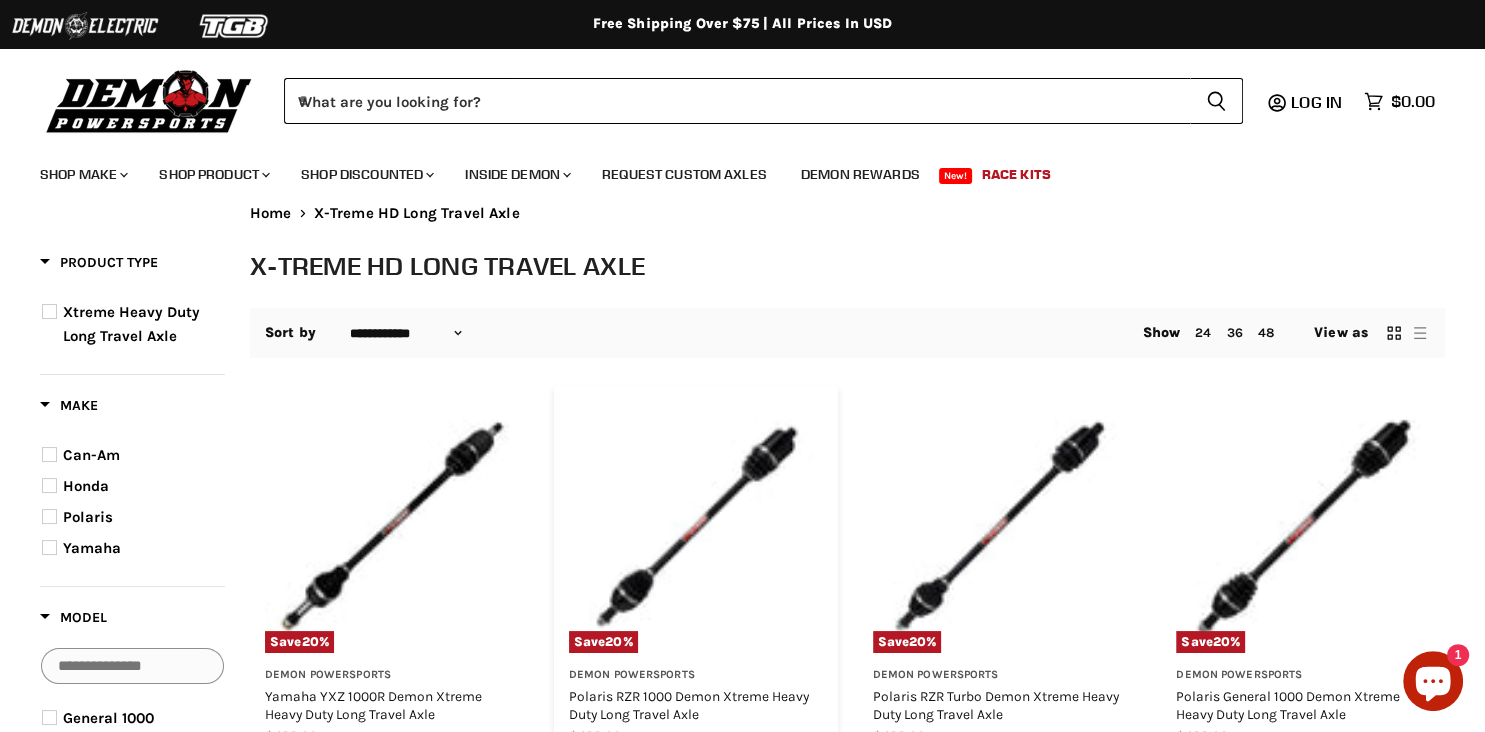 scroll, scrollTop: 0, scrollLeft: 0, axis: both 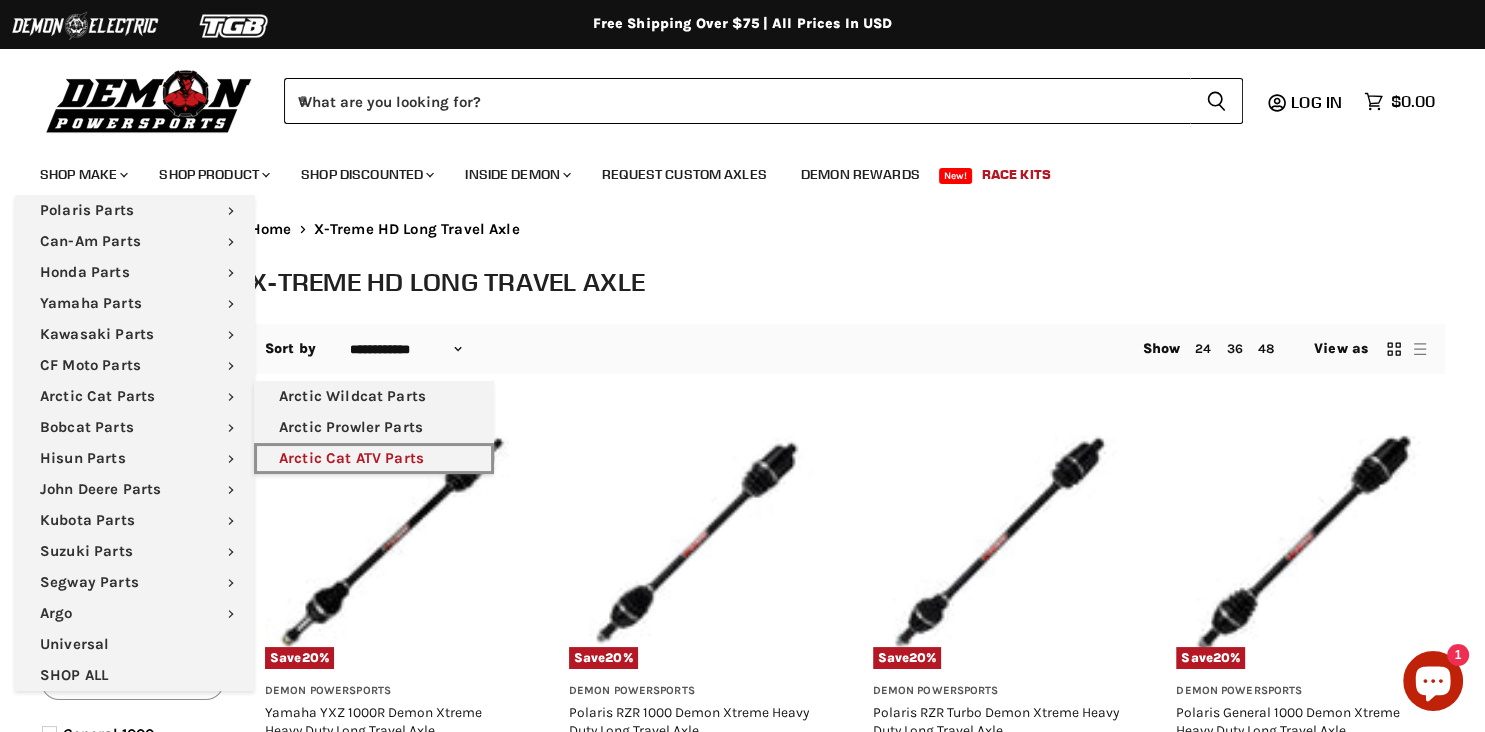 click on "Arctic Cat ATV Parts" at bounding box center (374, 458) 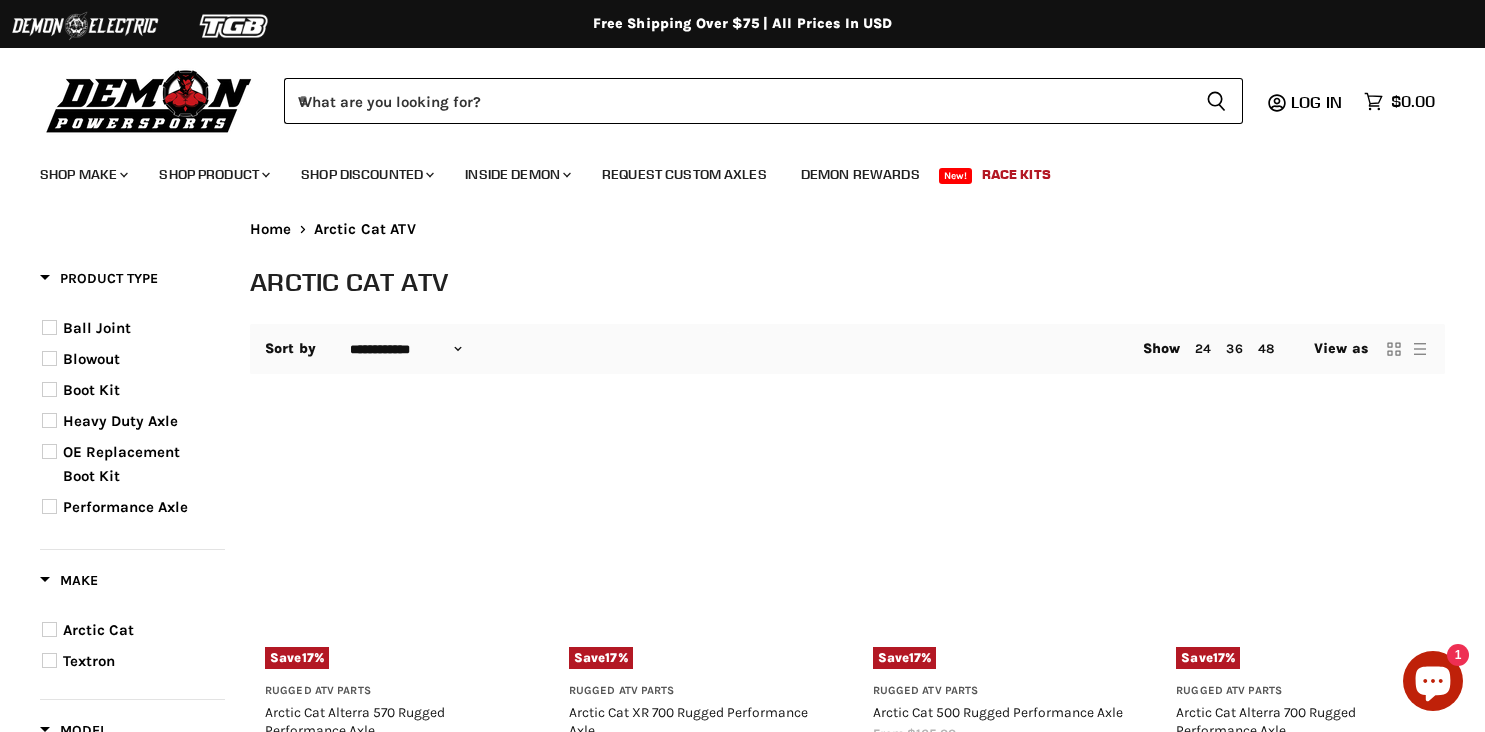 select on "**********" 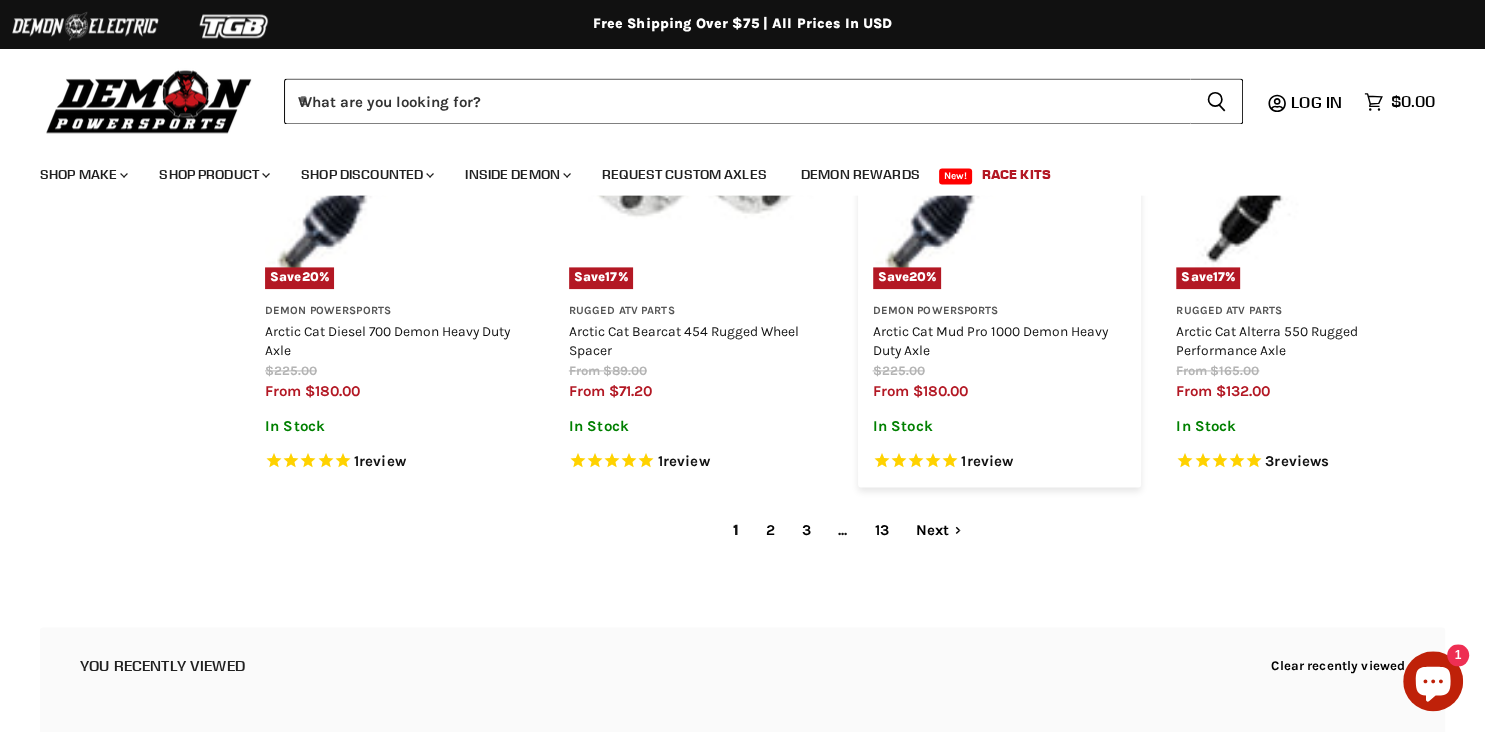 scroll, scrollTop: 2745, scrollLeft: 0, axis: vertical 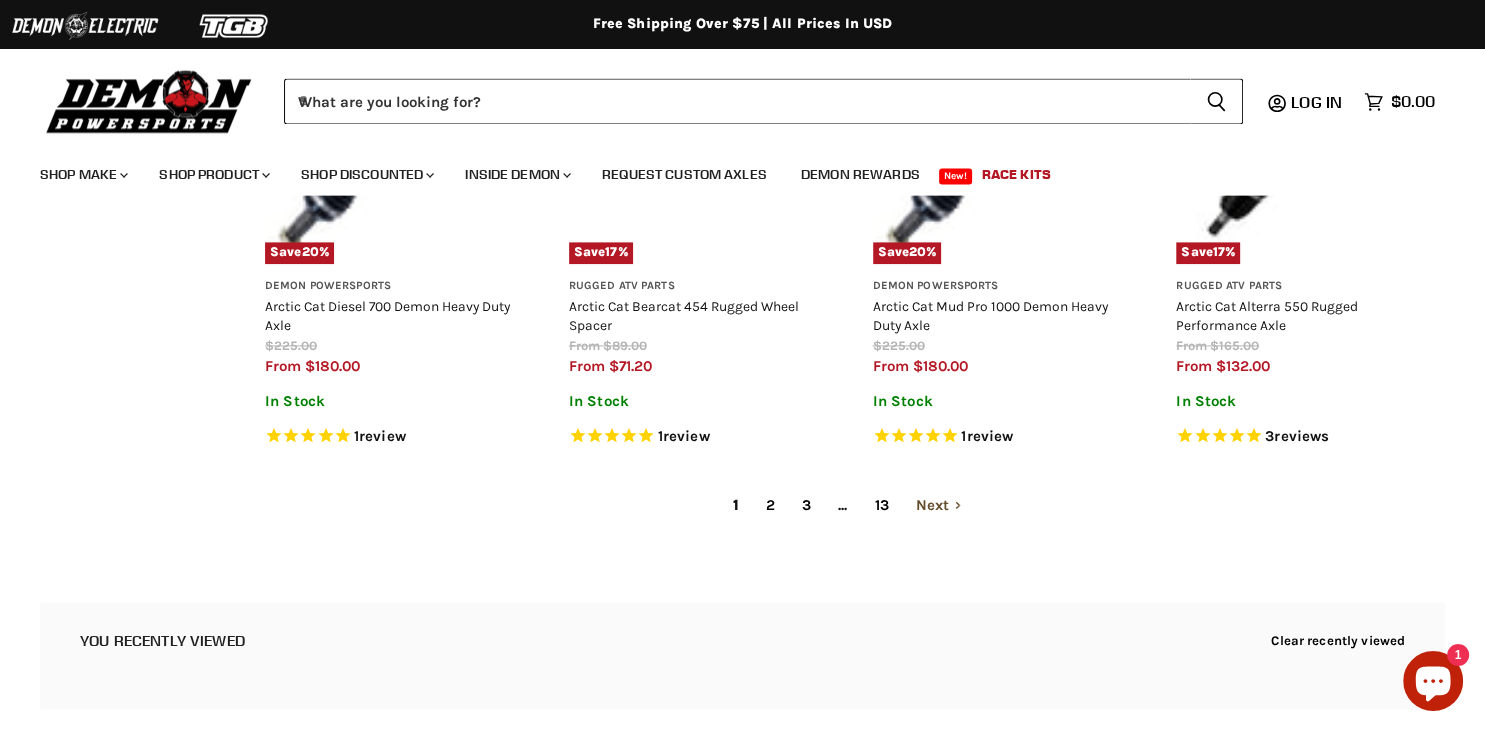 click on "Next" at bounding box center (939, 505) 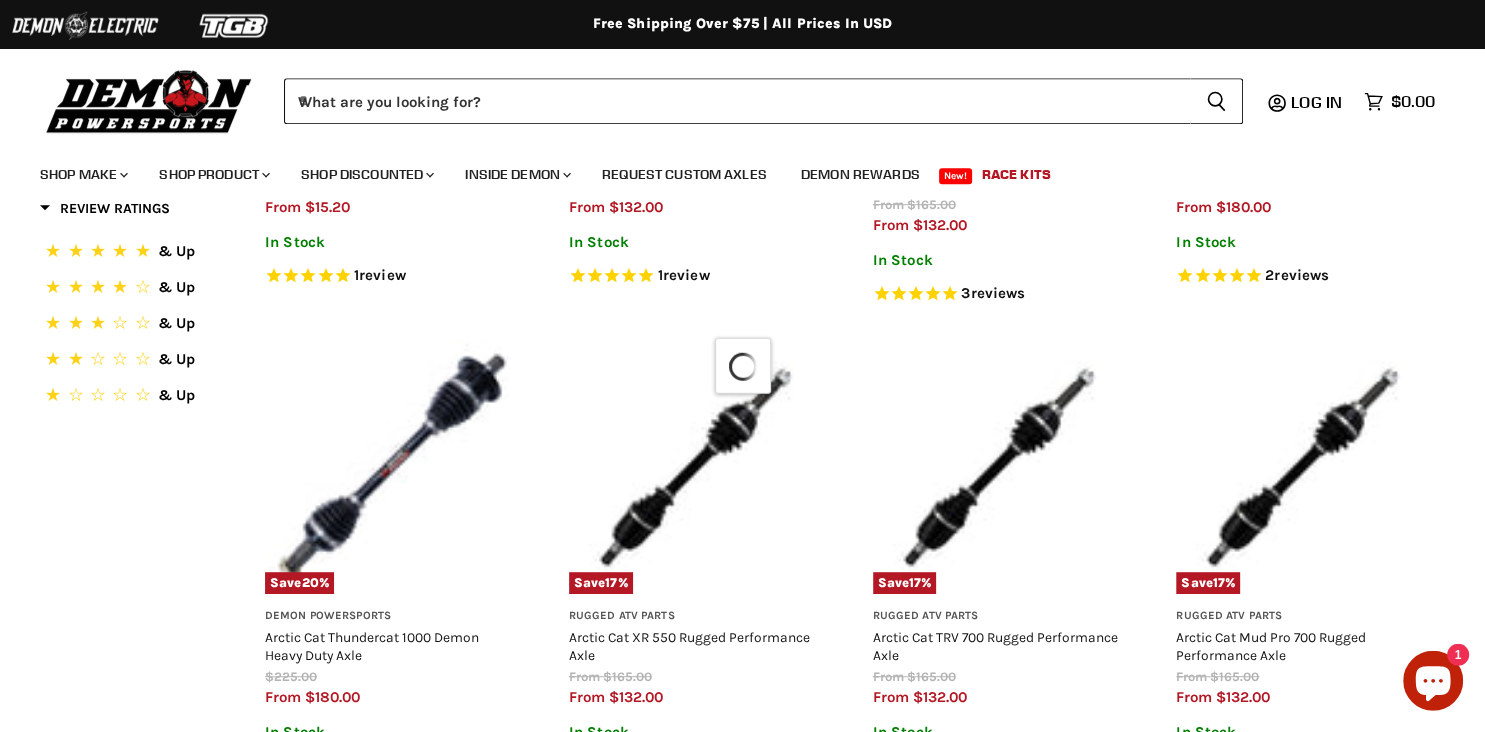 select on "**********" 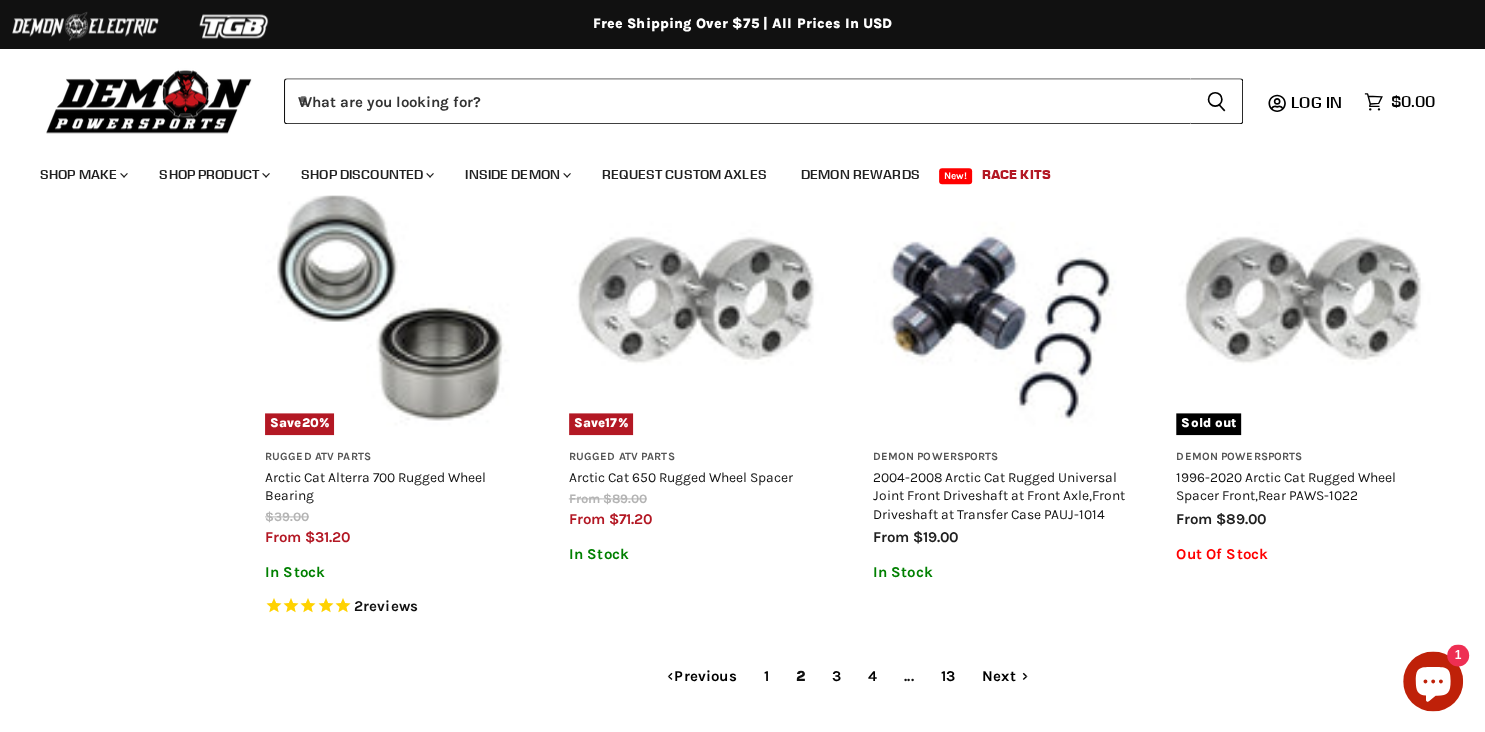 scroll, scrollTop: 2568, scrollLeft: 0, axis: vertical 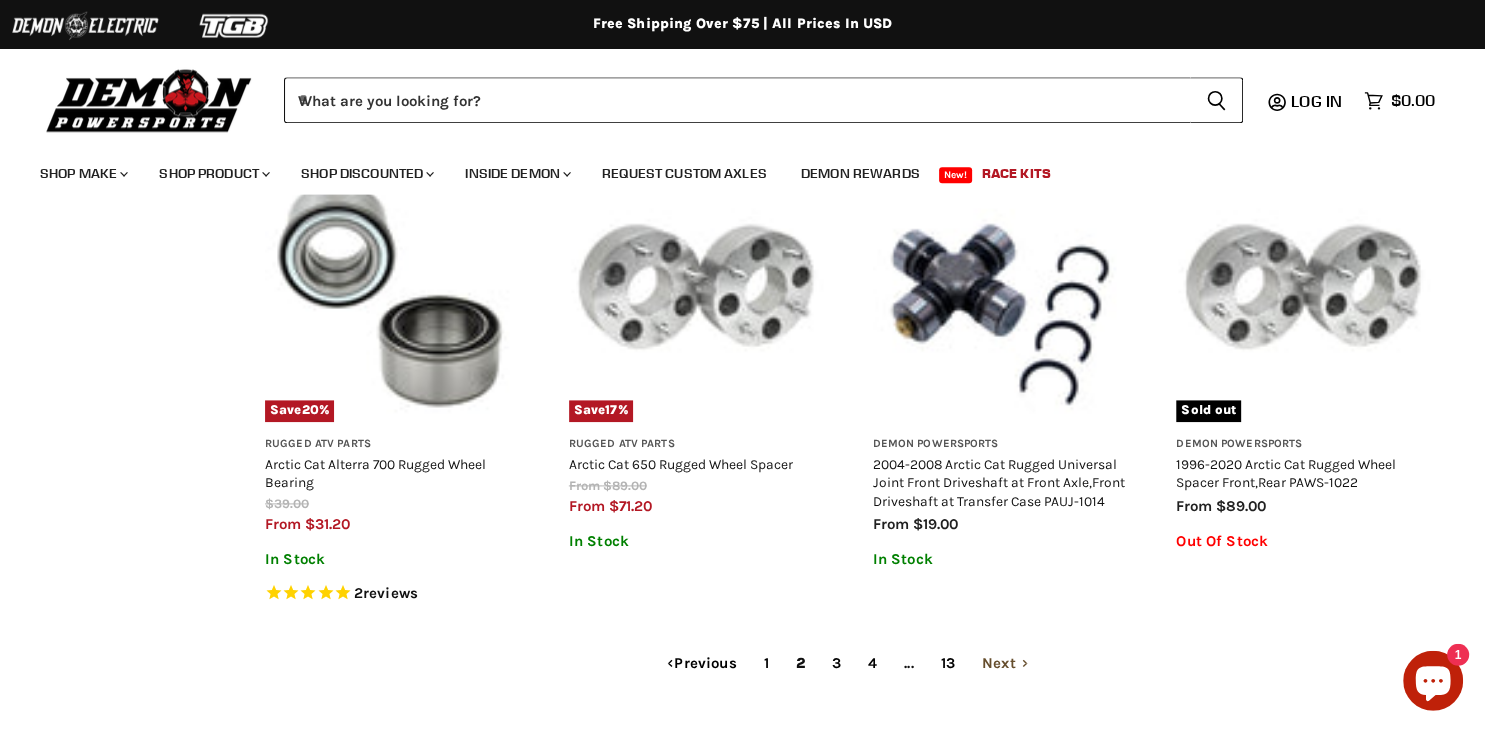 click on "Next" at bounding box center [1005, 664] 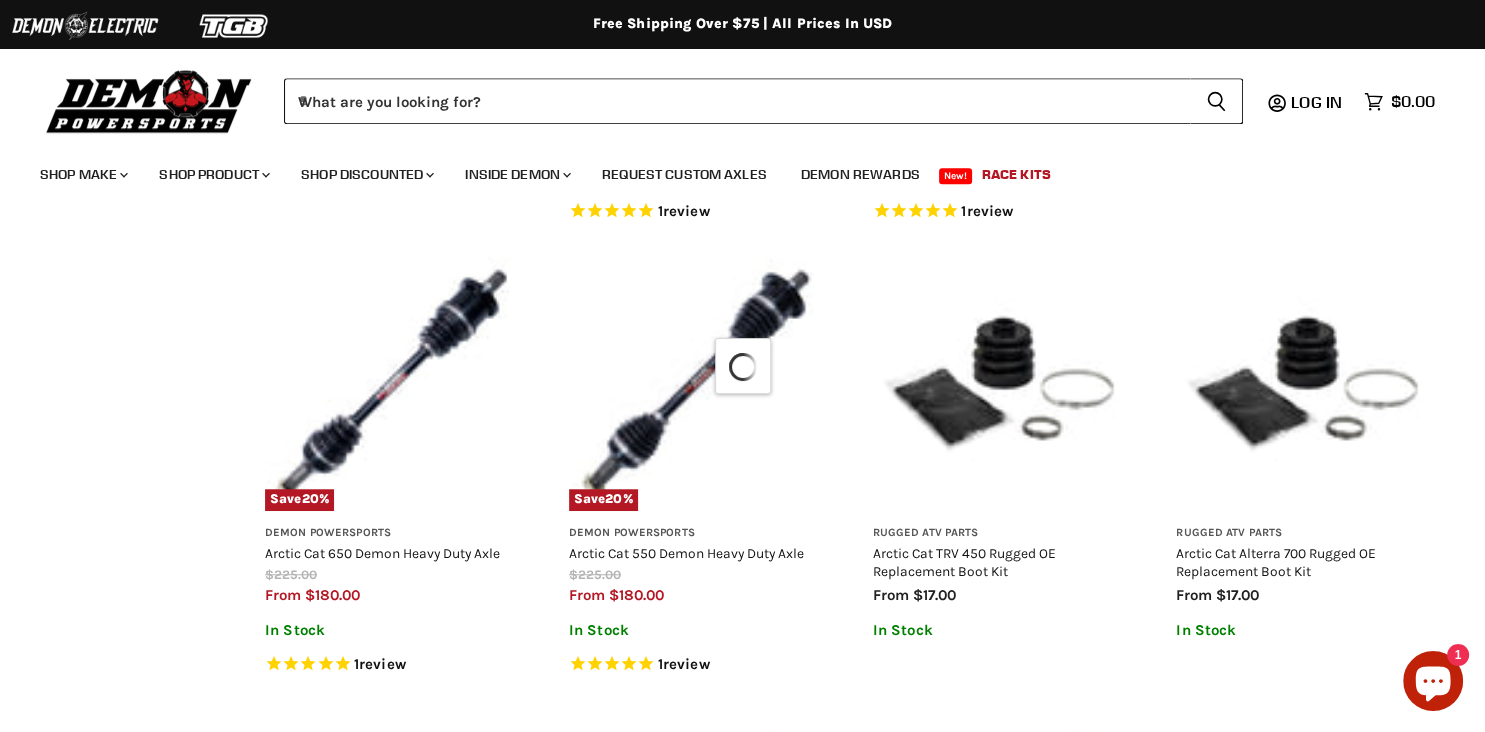 select on "**********" 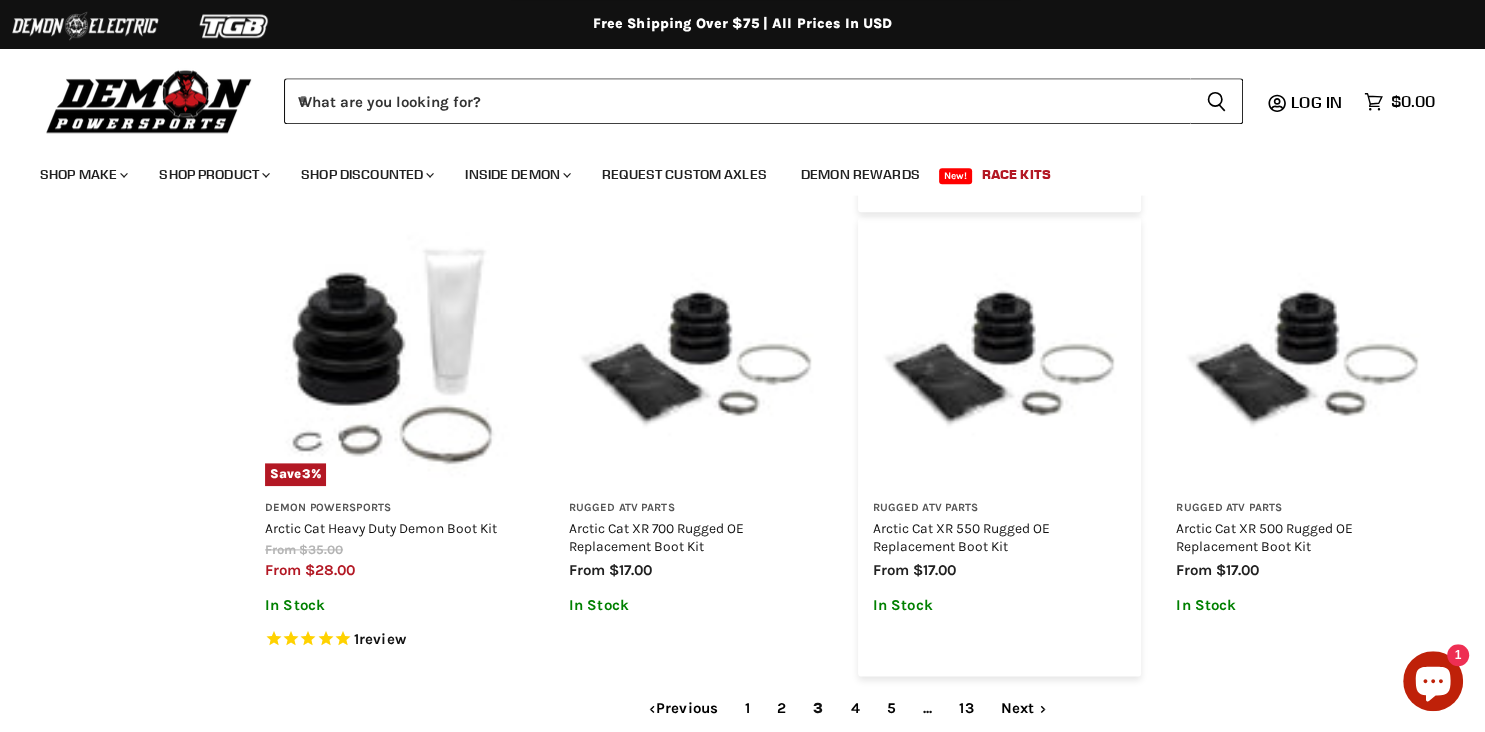 scroll, scrollTop: 2631, scrollLeft: 0, axis: vertical 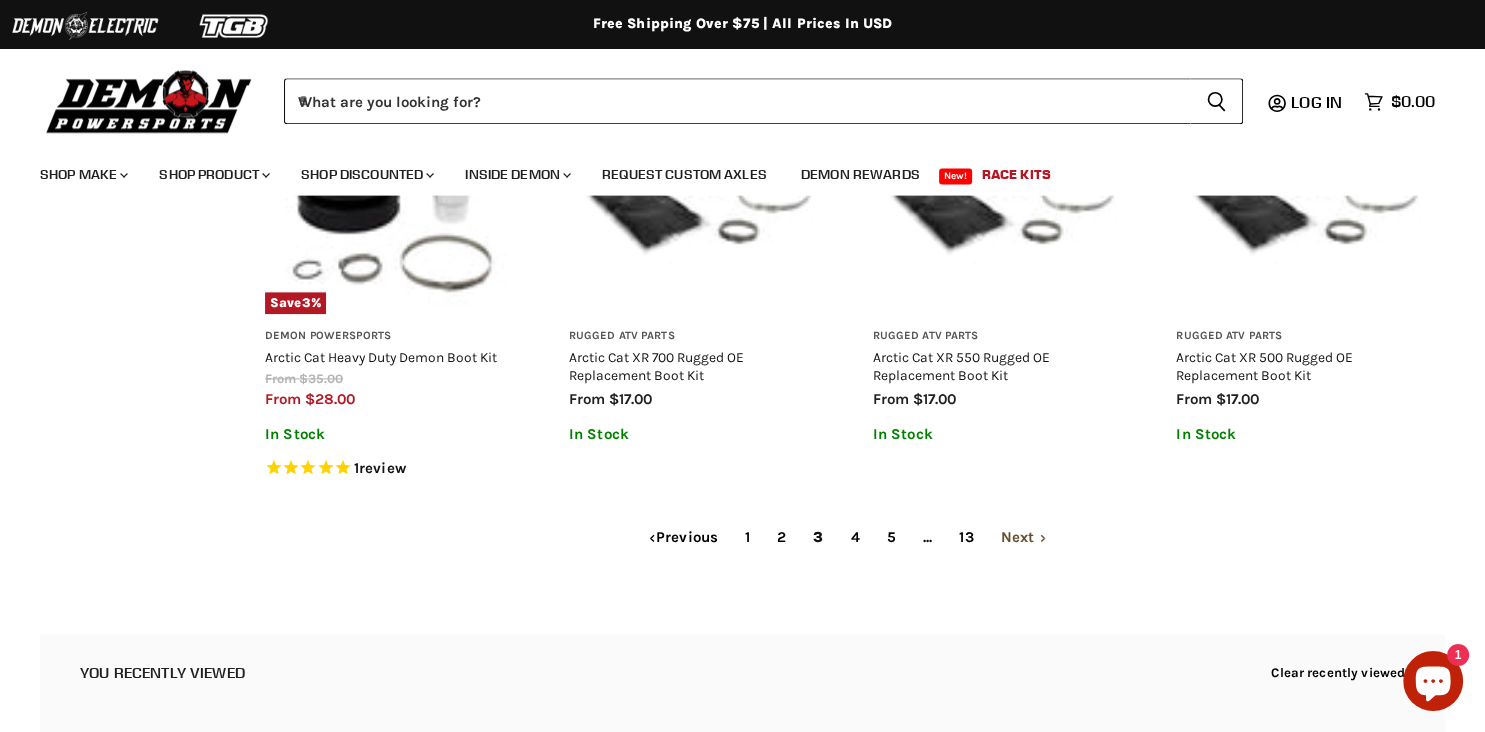 click on "Next" at bounding box center (1024, 537) 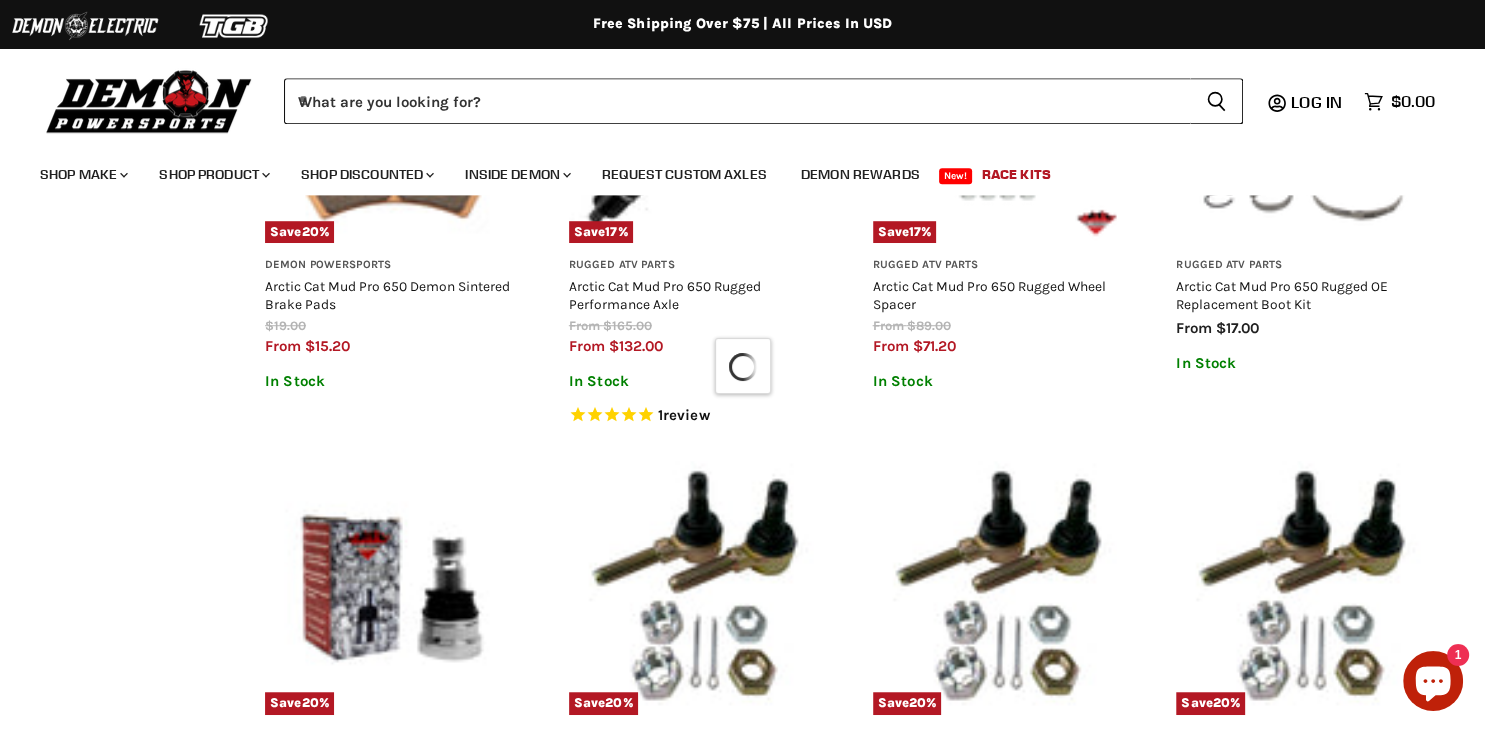select on "**********" 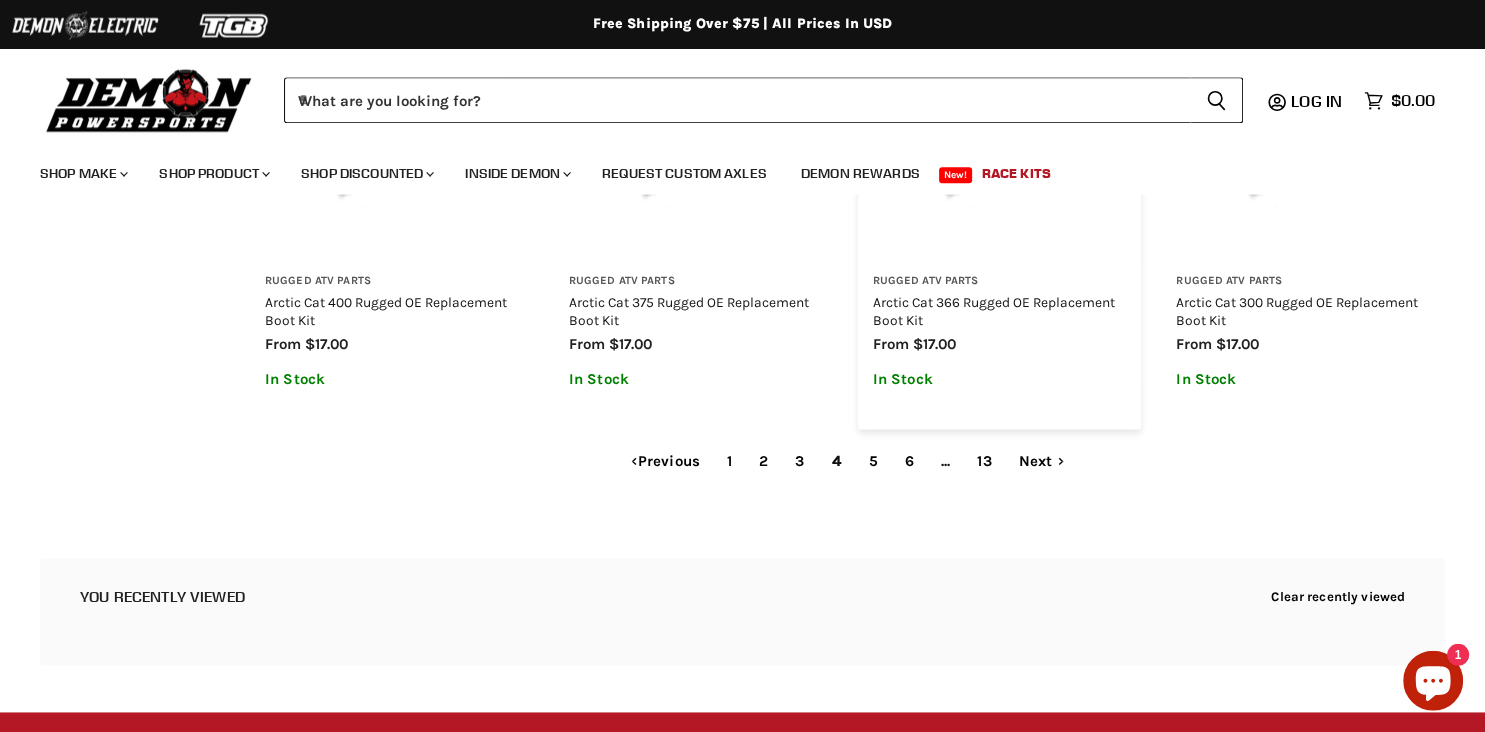 scroll, scrollTop: 2640, scrollLeft: 0, axis: vertical 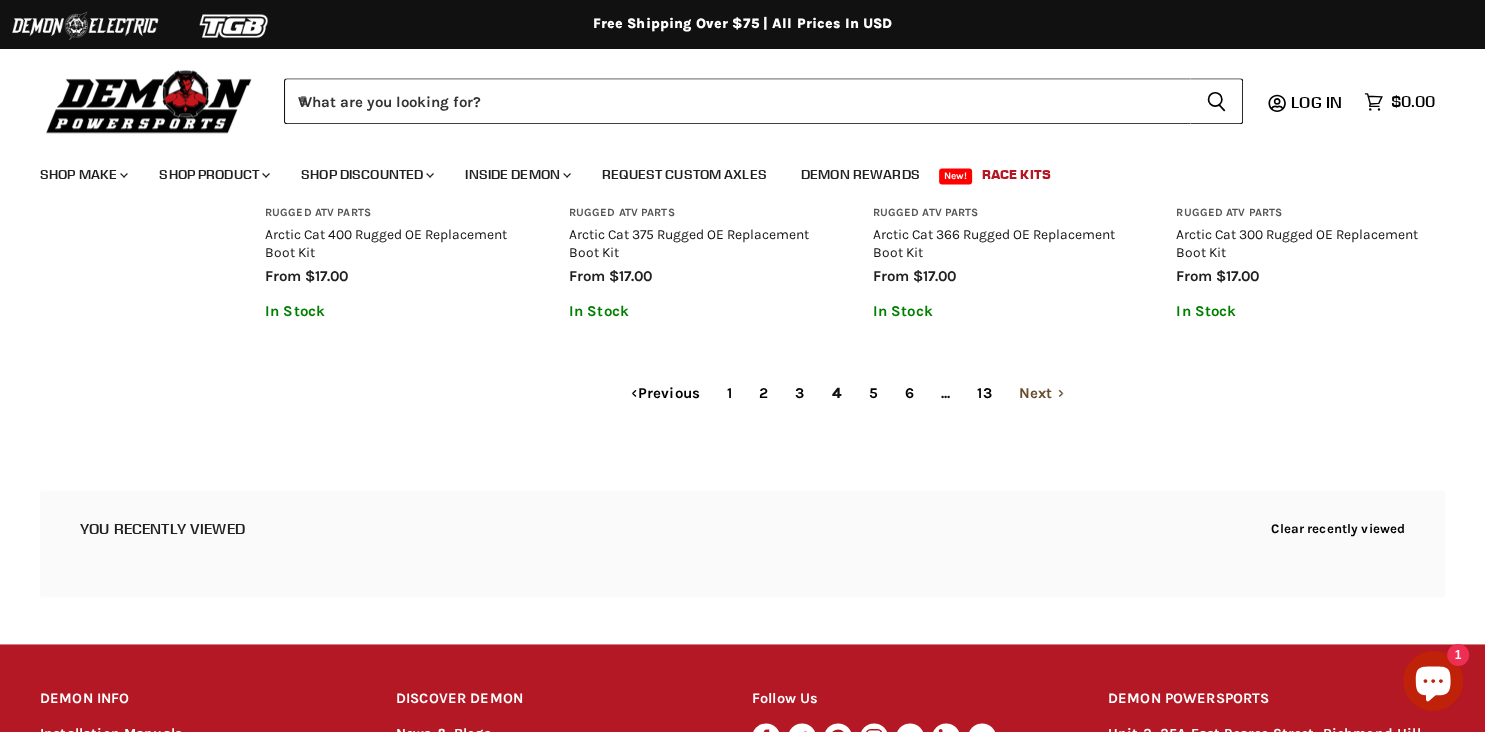 click on "Next" at bounding box center (1042, 393) 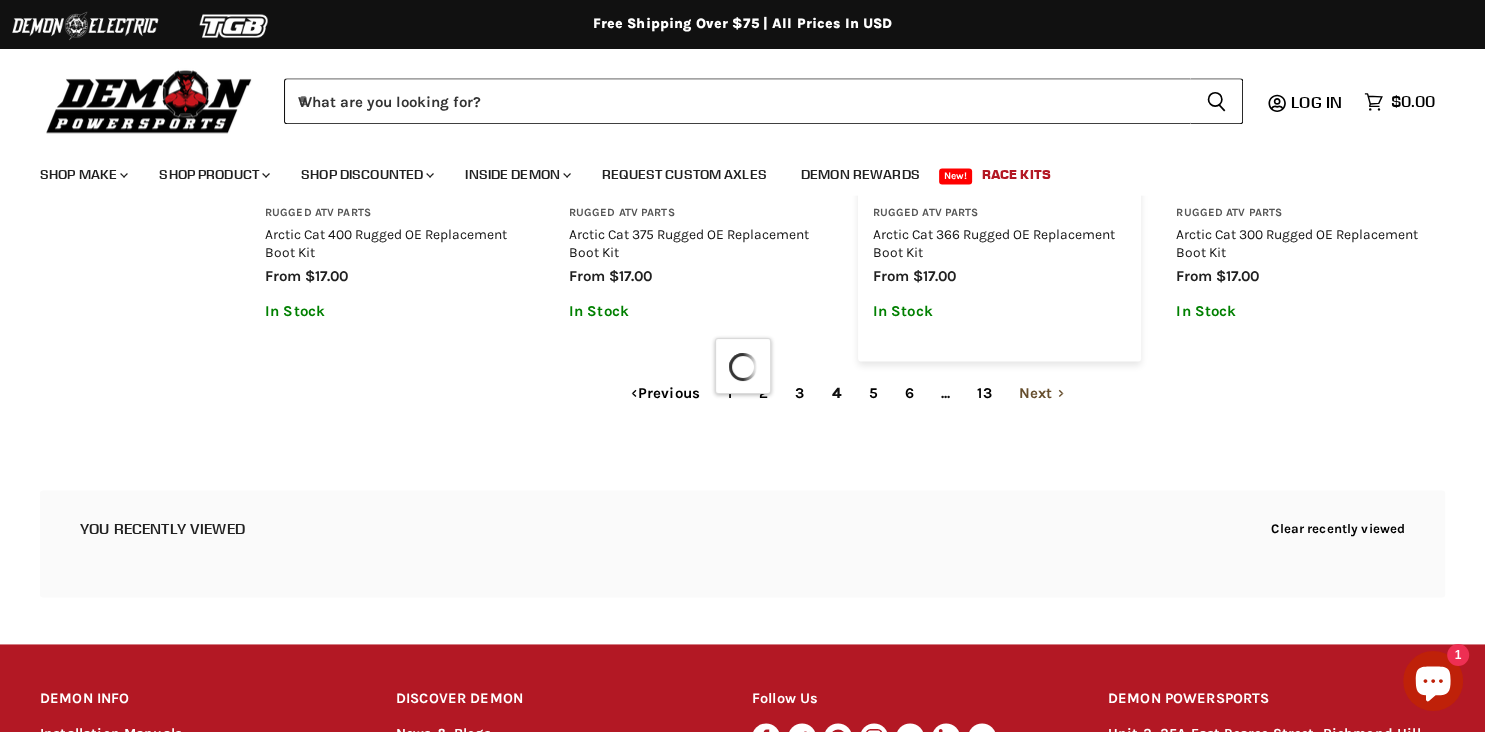 select on "**********" 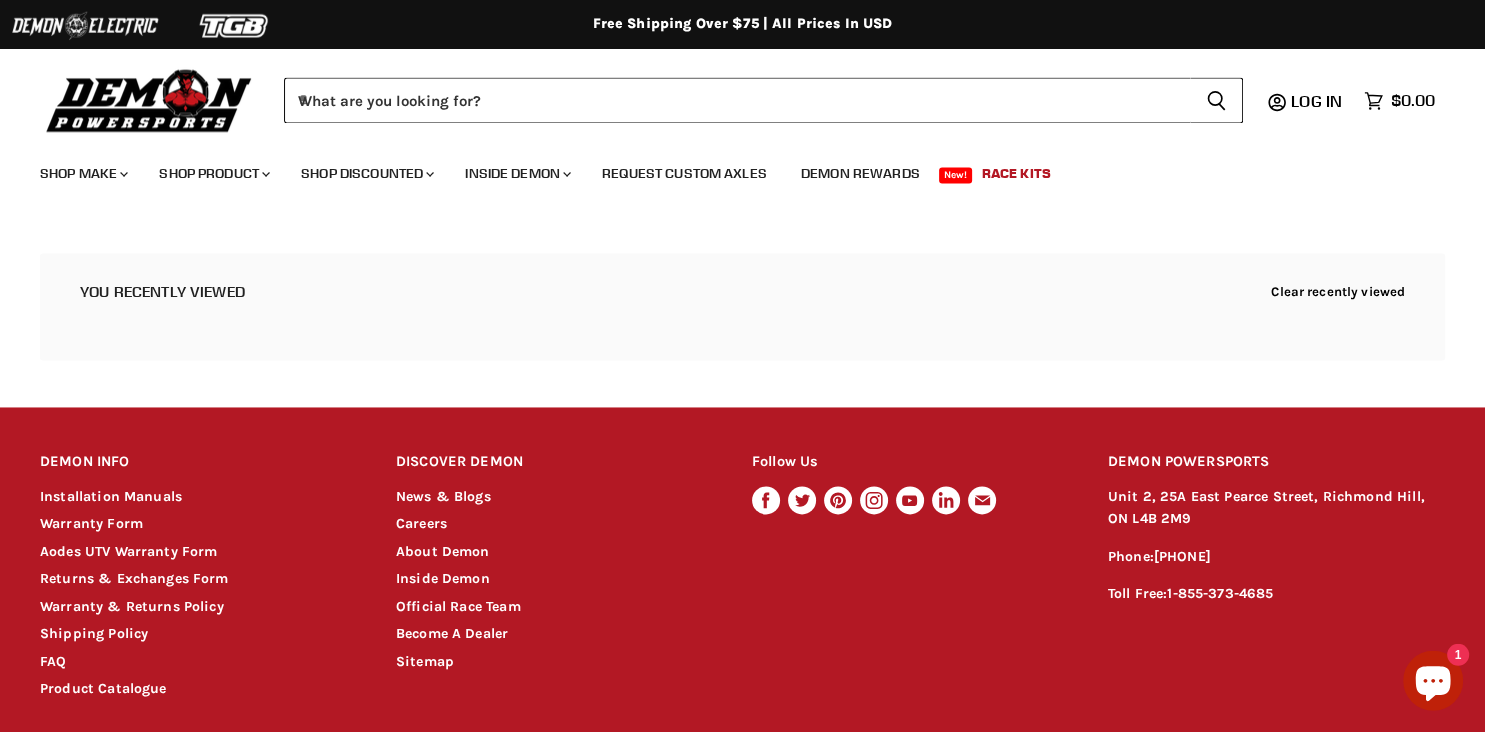 scroll, scrollTop: 2568, scrollLeft: 0, axis: vertical 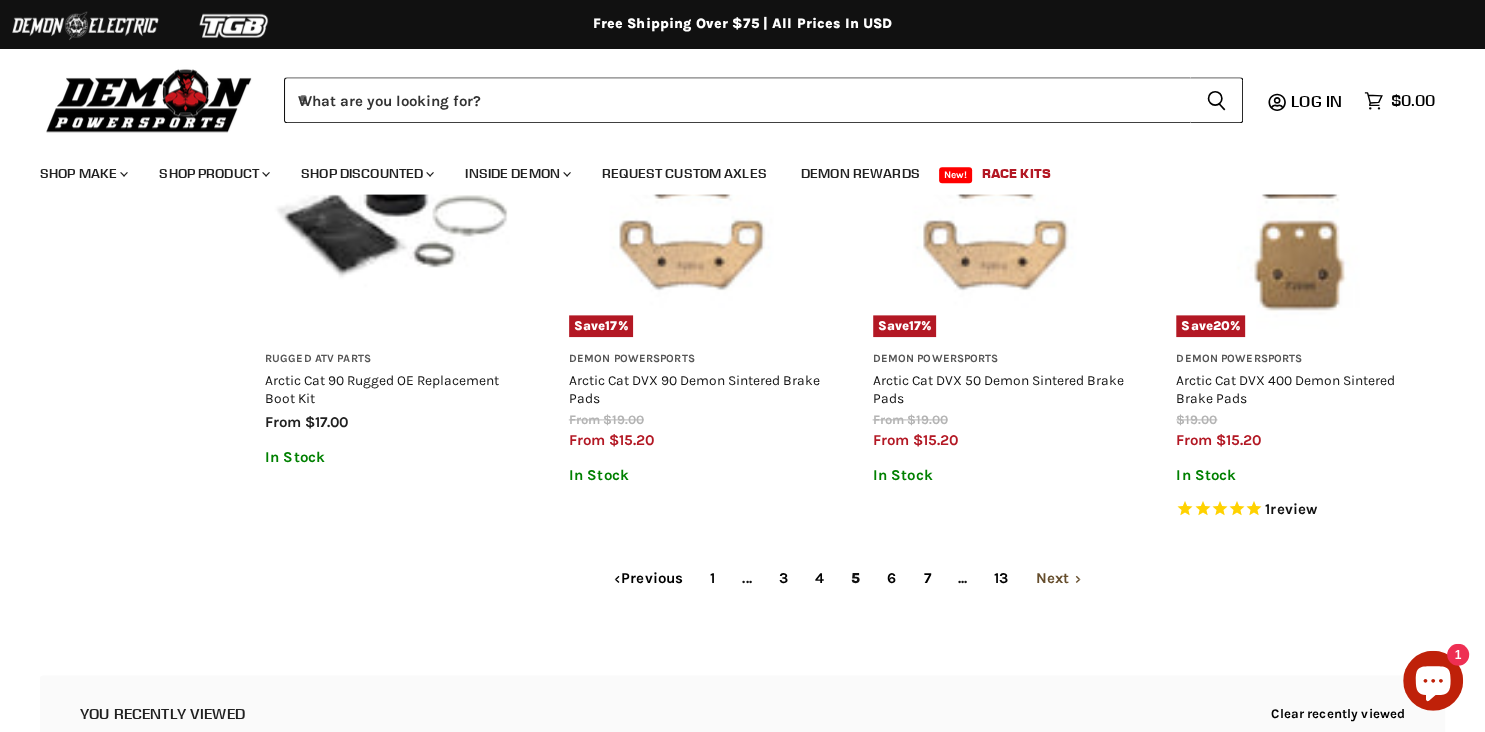 click on "Next" at bounding box center [1058, 579] 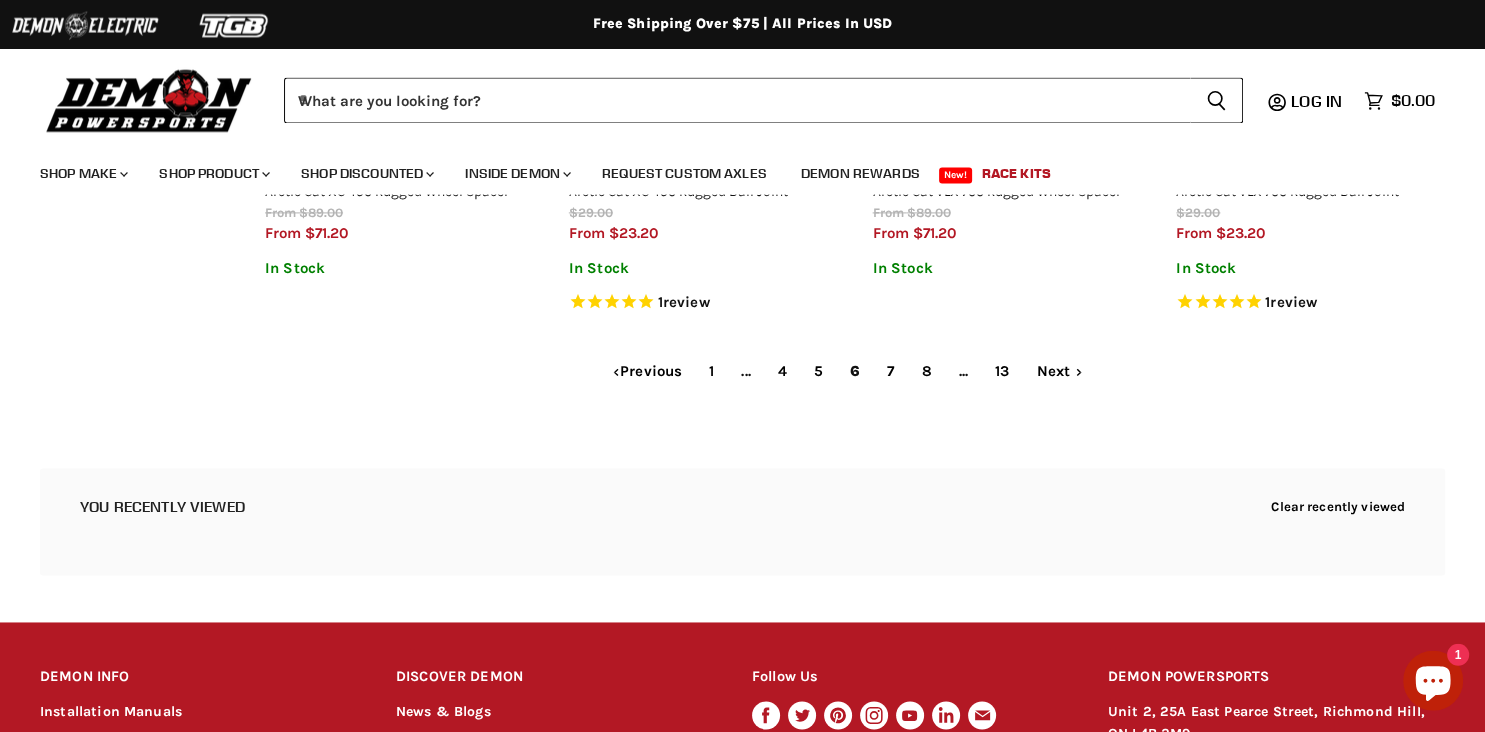 scroll, scrollTop: 2809, scrollLeft: 0, axis: vertical 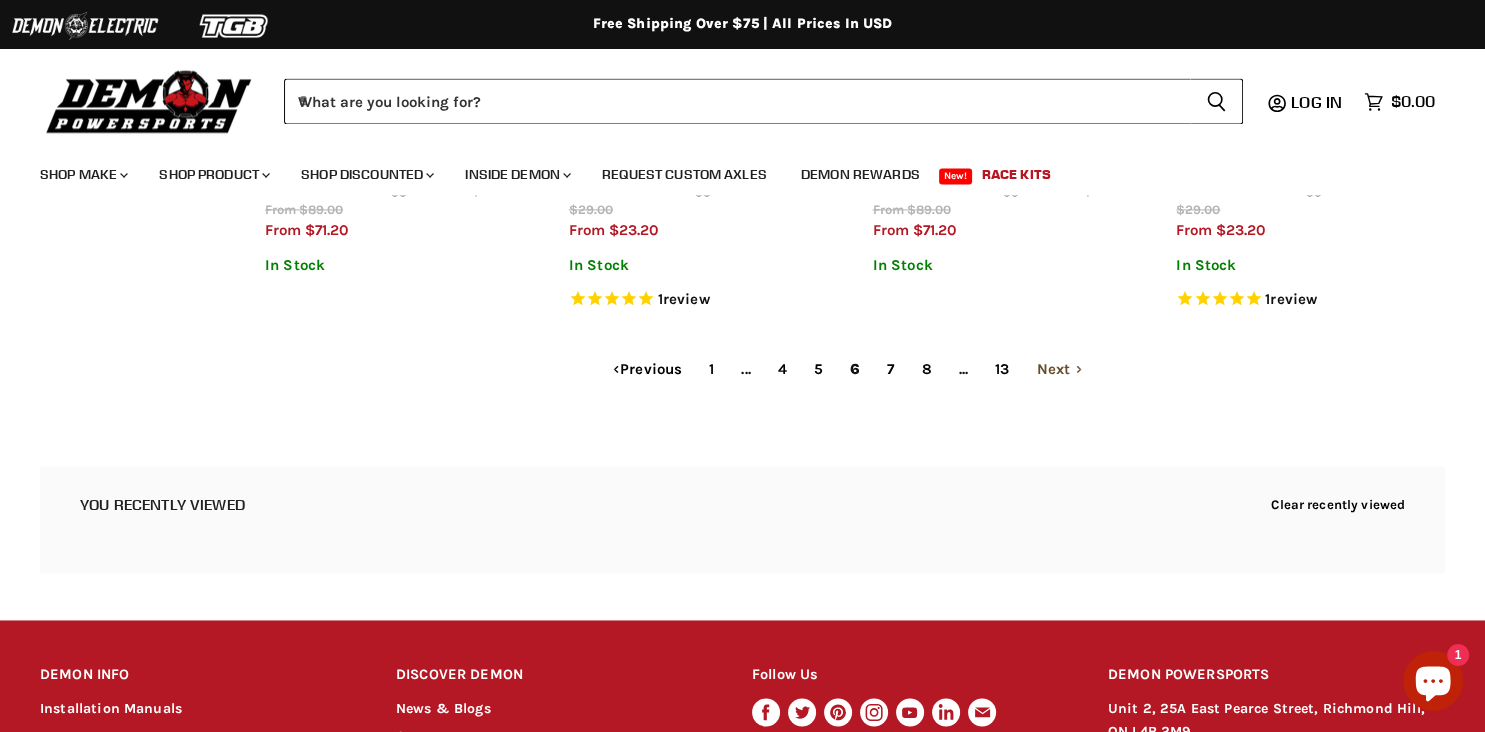 click on "Next" at bounding box center [1059, 369] 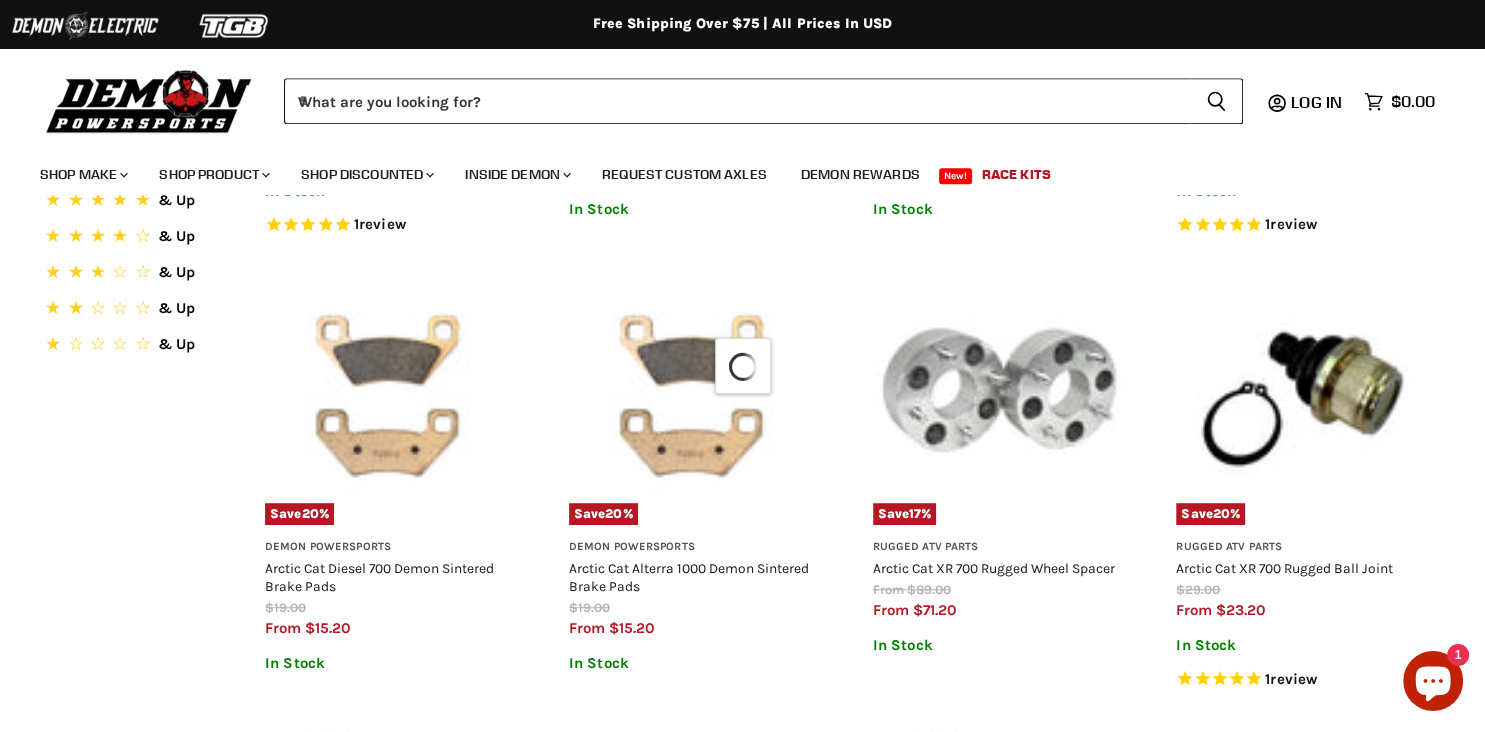 select on "**********" 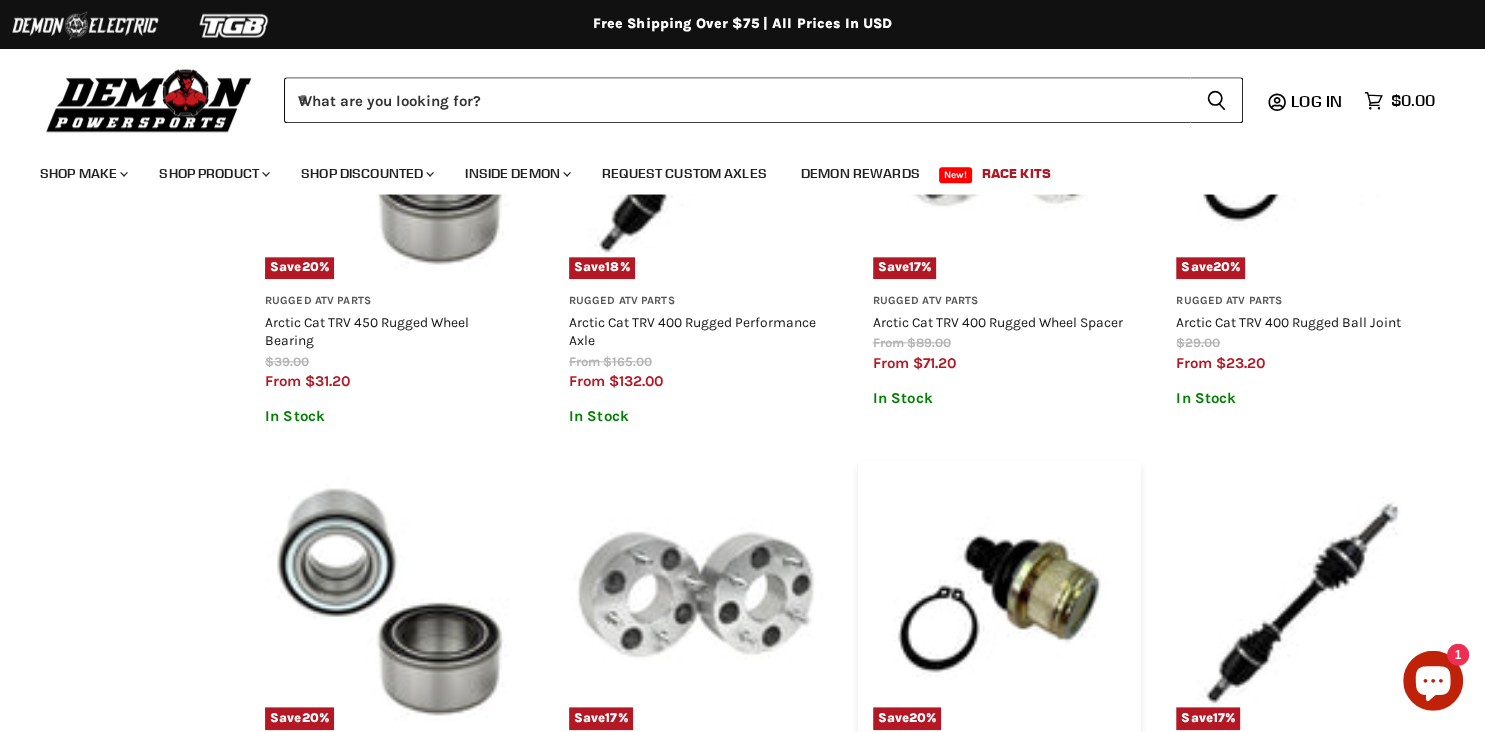 scroll, scrollTop: 2040, scrollLeft: 0, axis: vertical 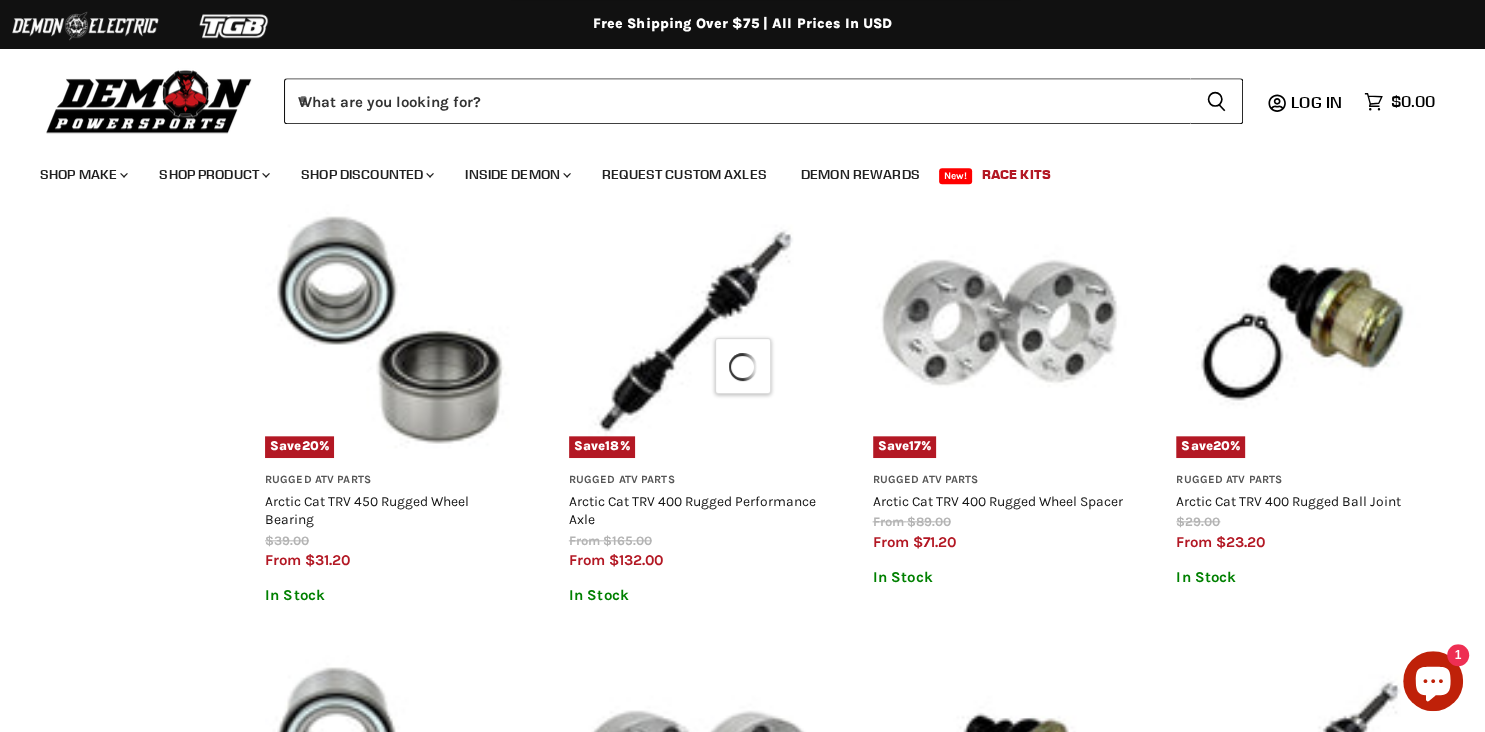 select on "**********" 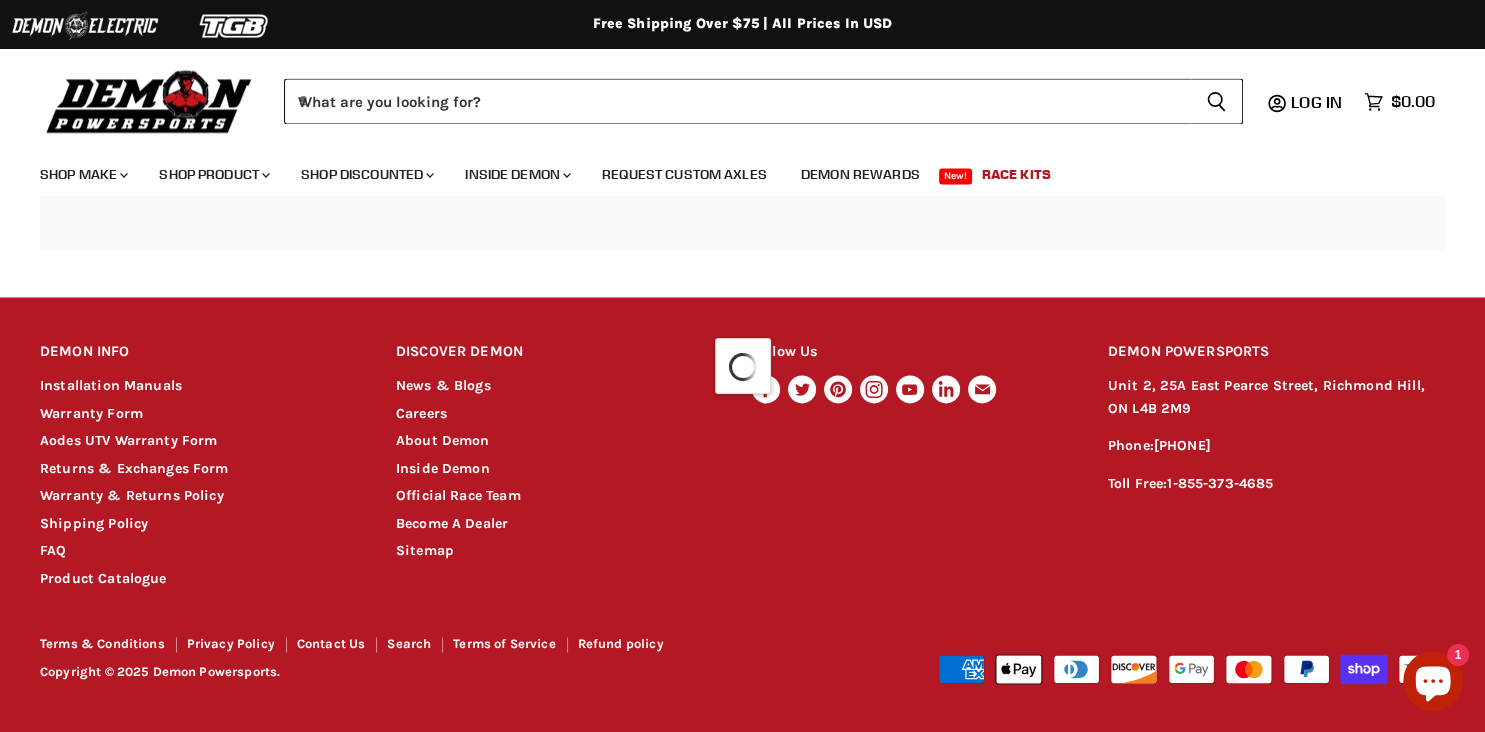 select on "**********" 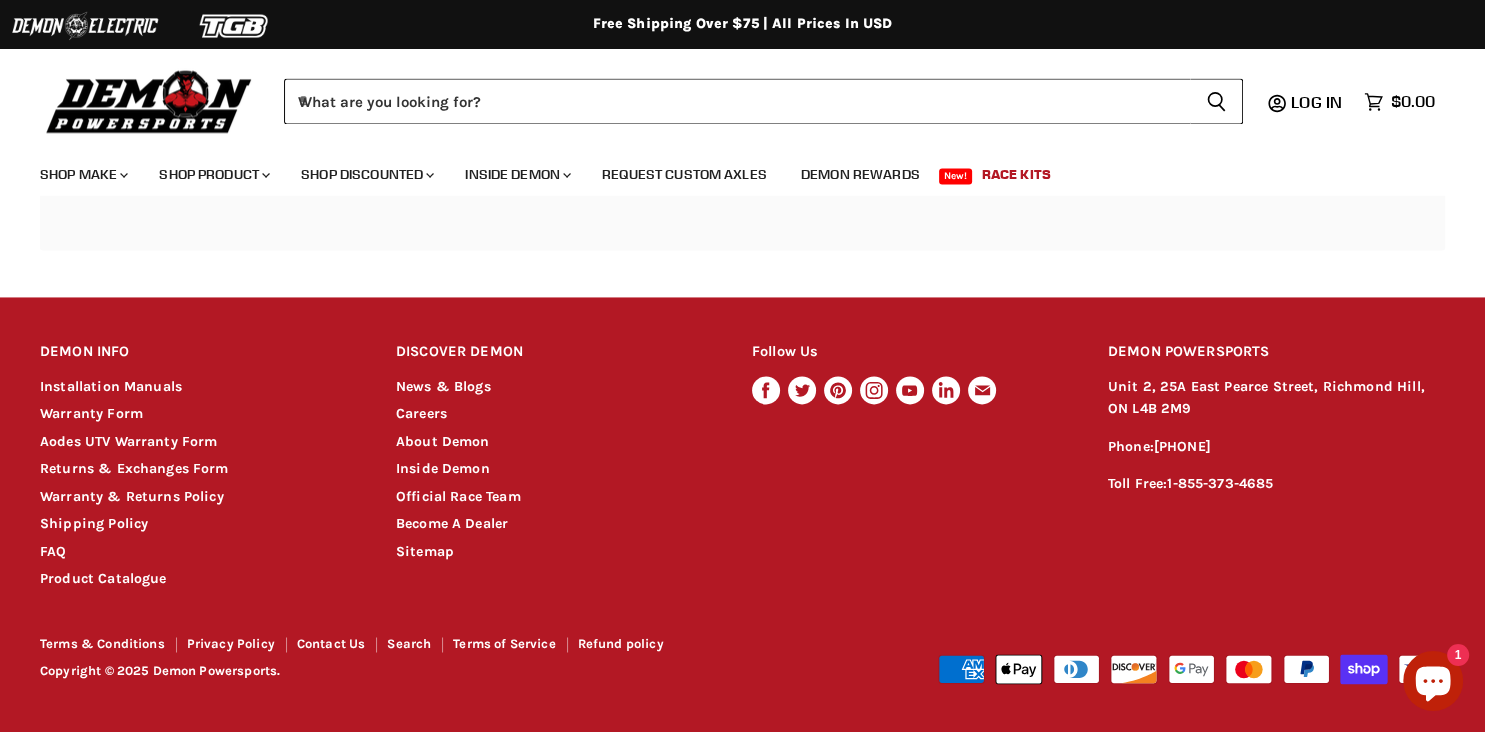 select on "**********" 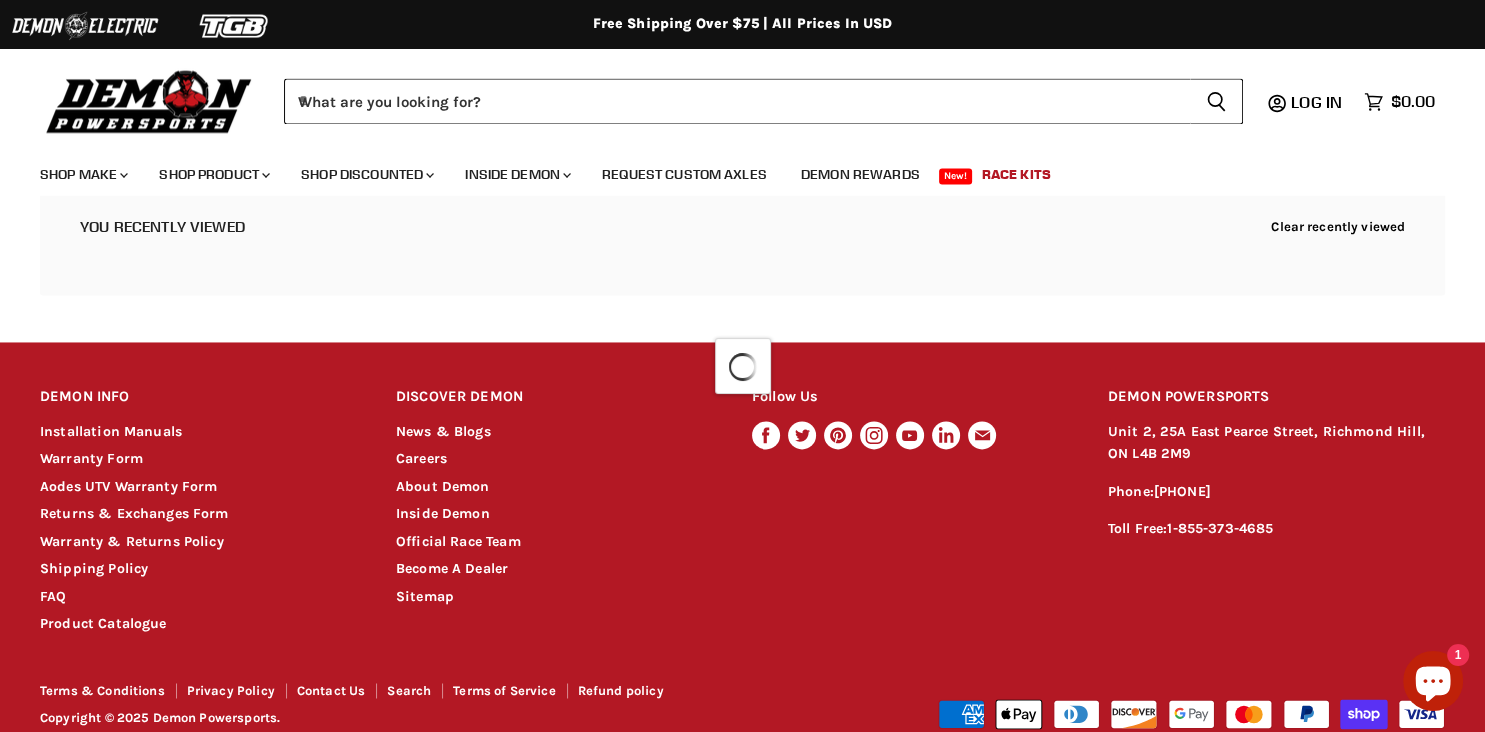 select on "**********" 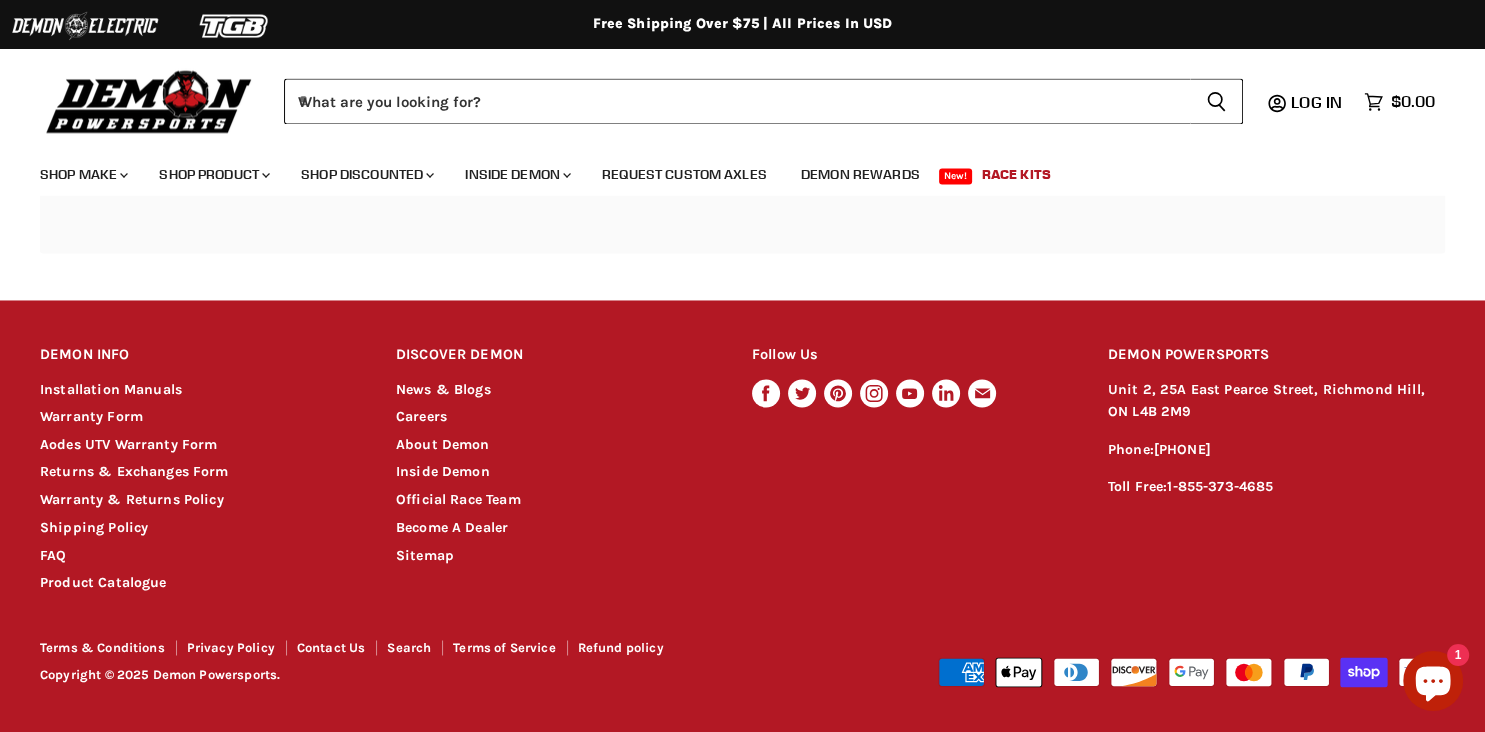 select on "**********" 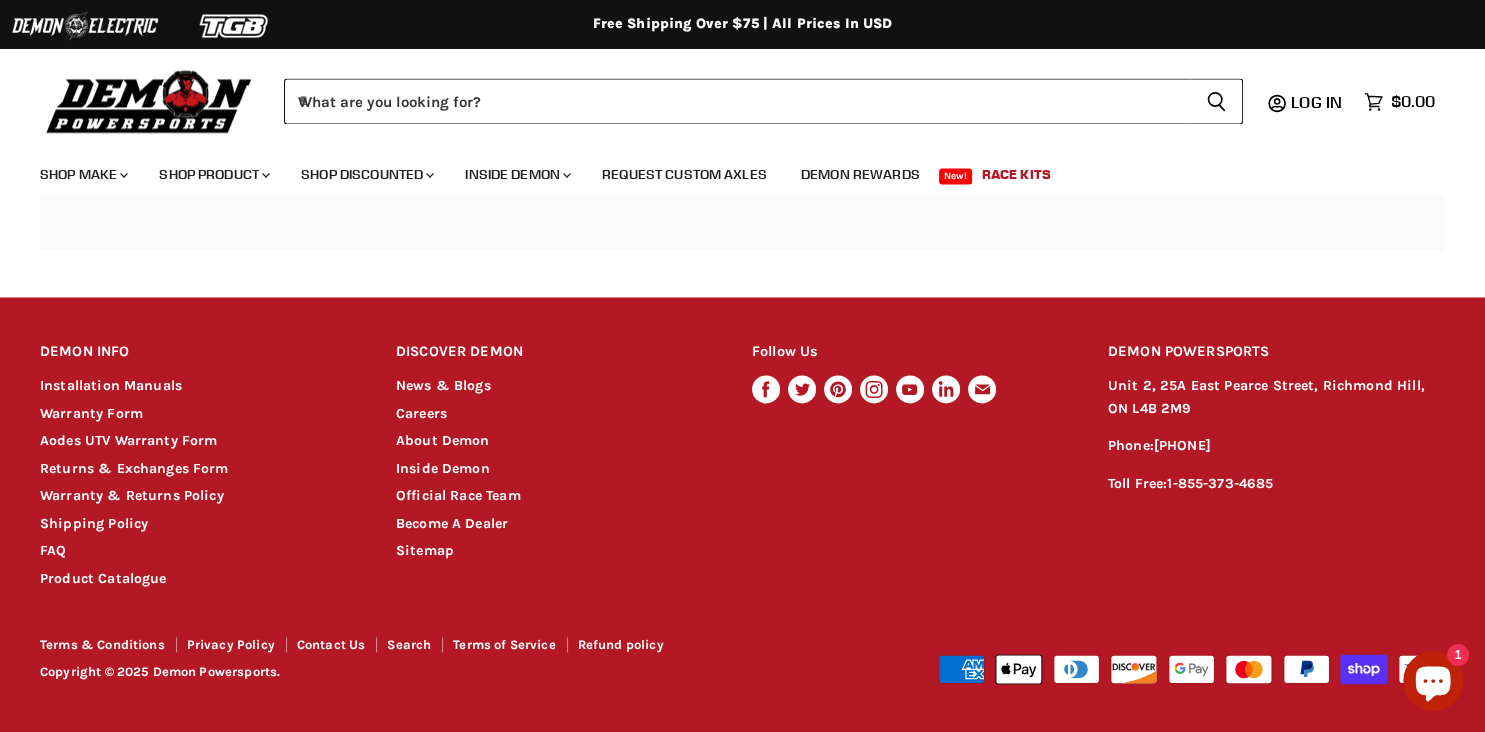 scroll, scrollTop: 3095, scrollLeft: 0, axis: vertical 